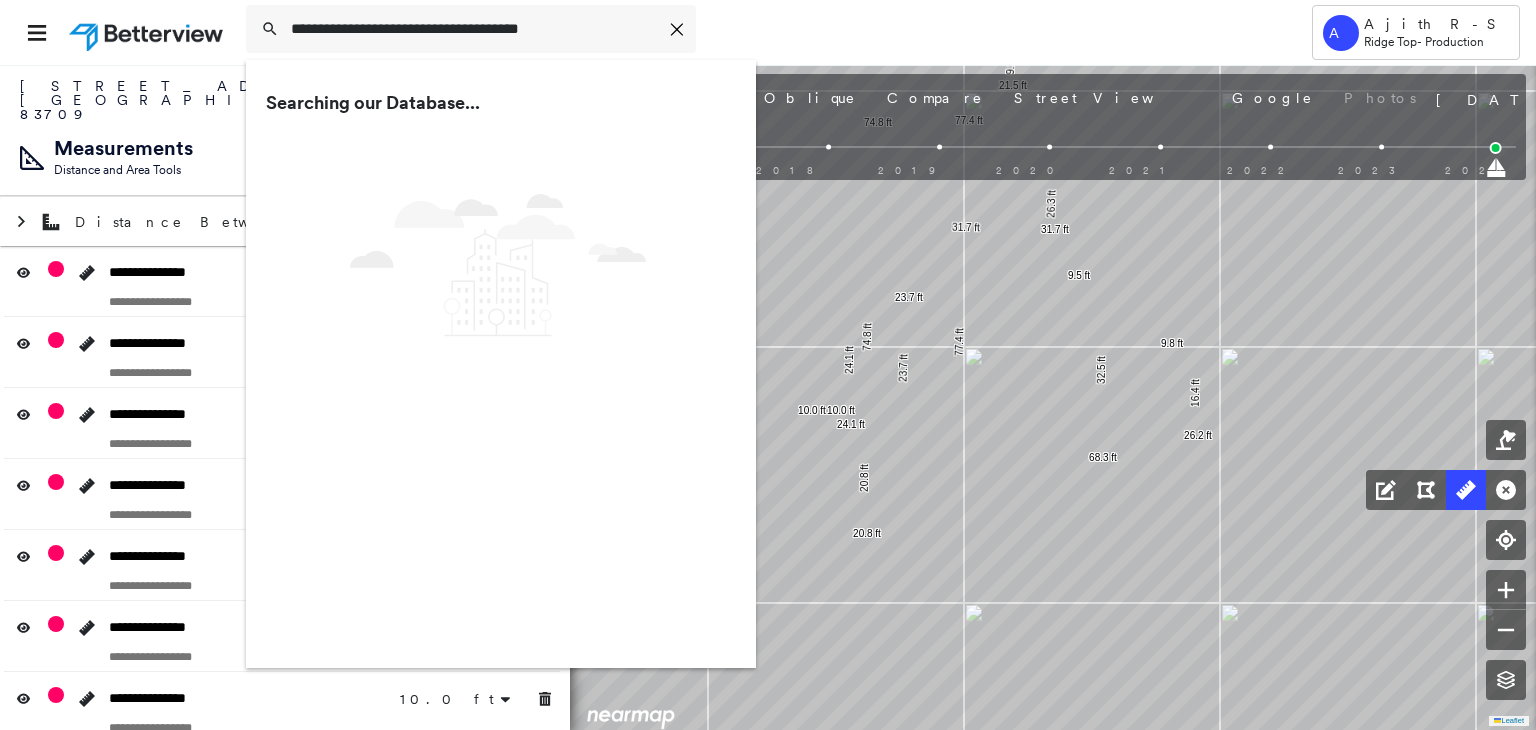 scroll, scrollTop: 0, scrollLeft: 0, axis: both 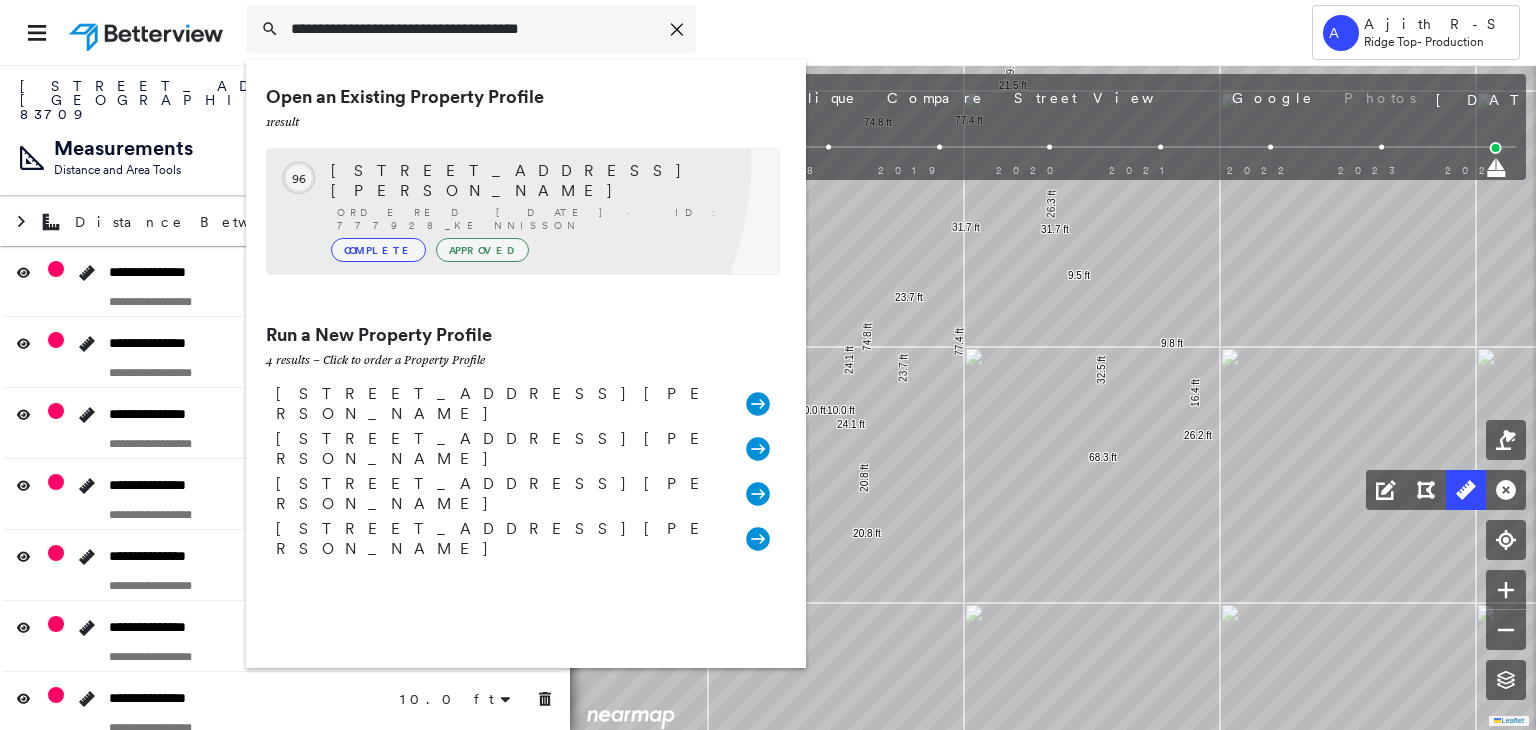 click on "[STREET_ADDRESS][PERSON_NAME]" at bounding box center (545, 181) 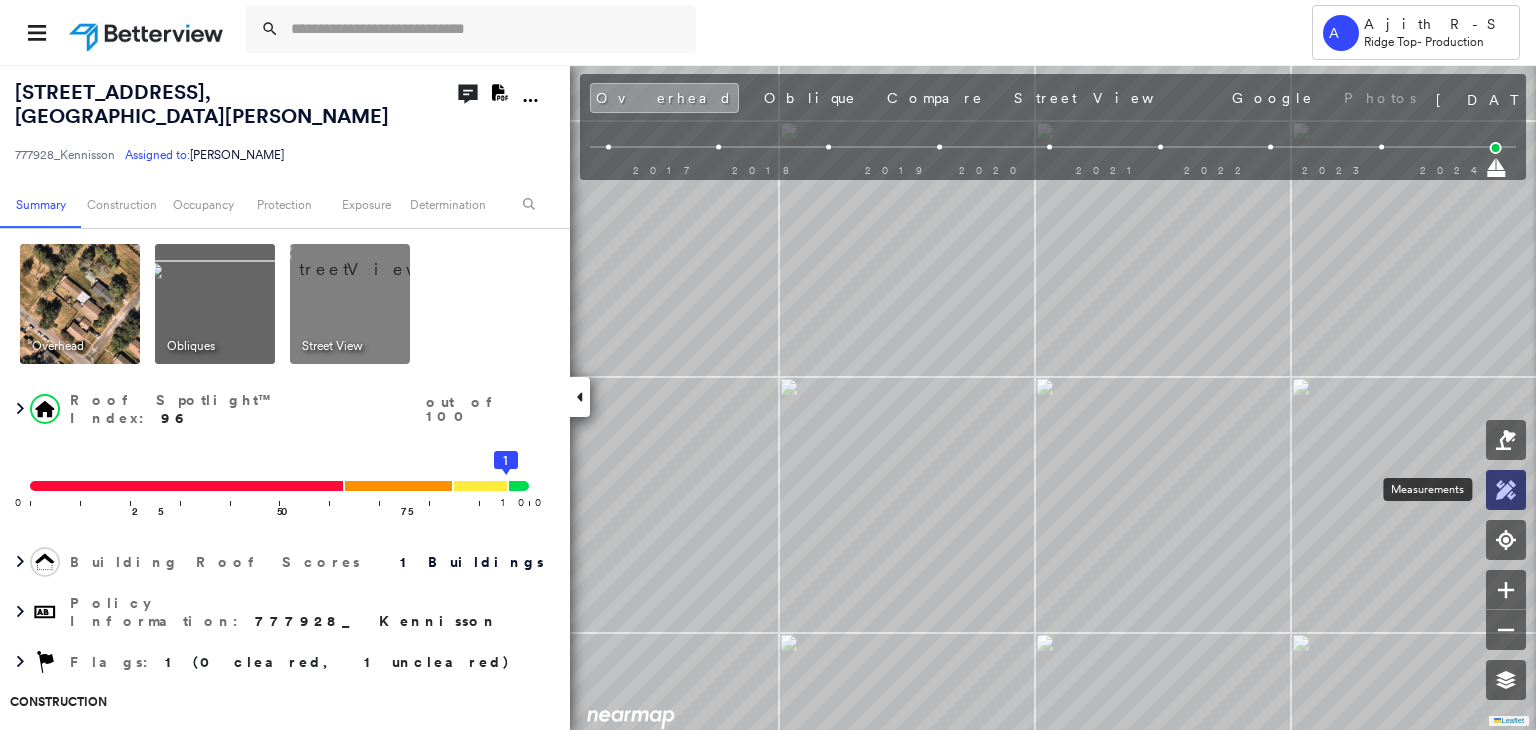 click 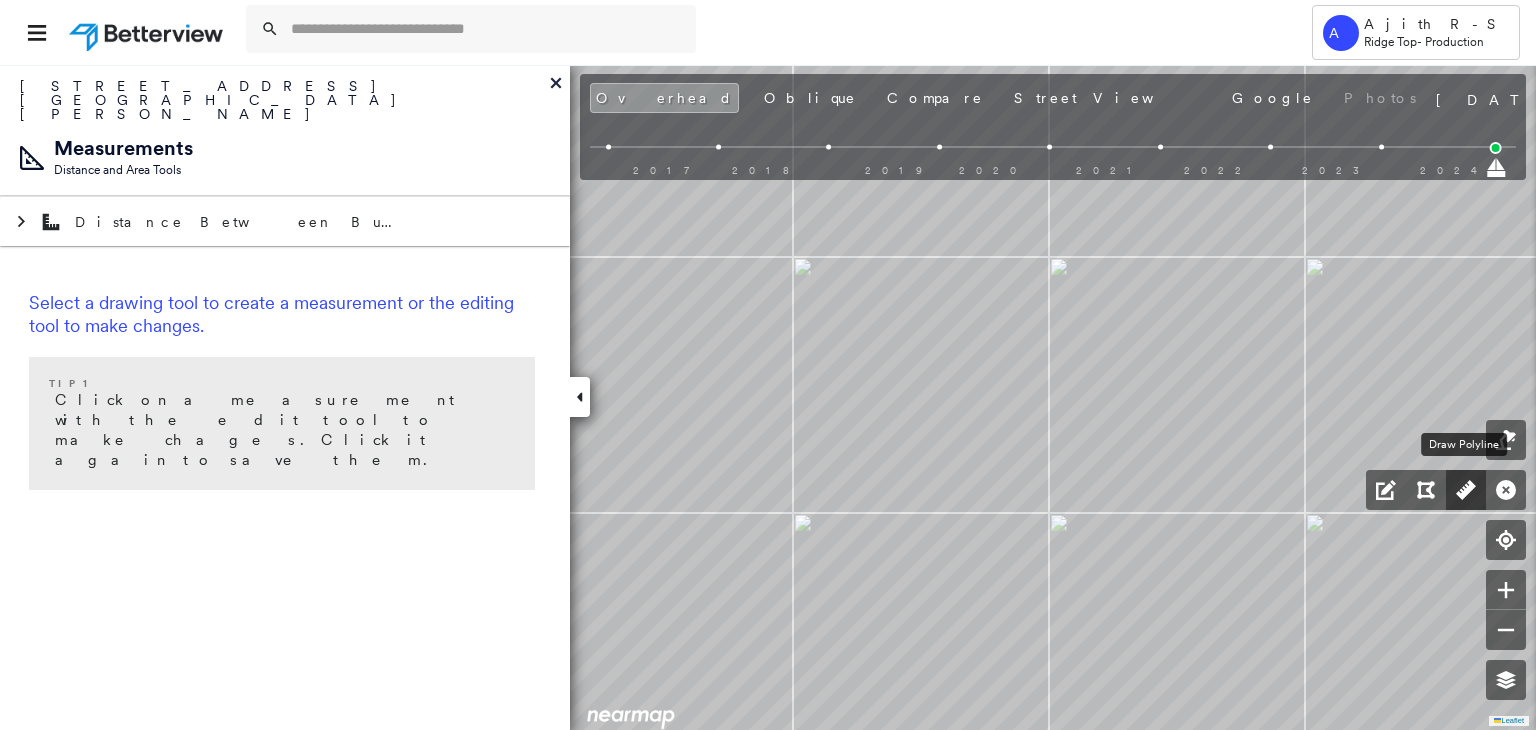 click at bounding box center (1466, 490) 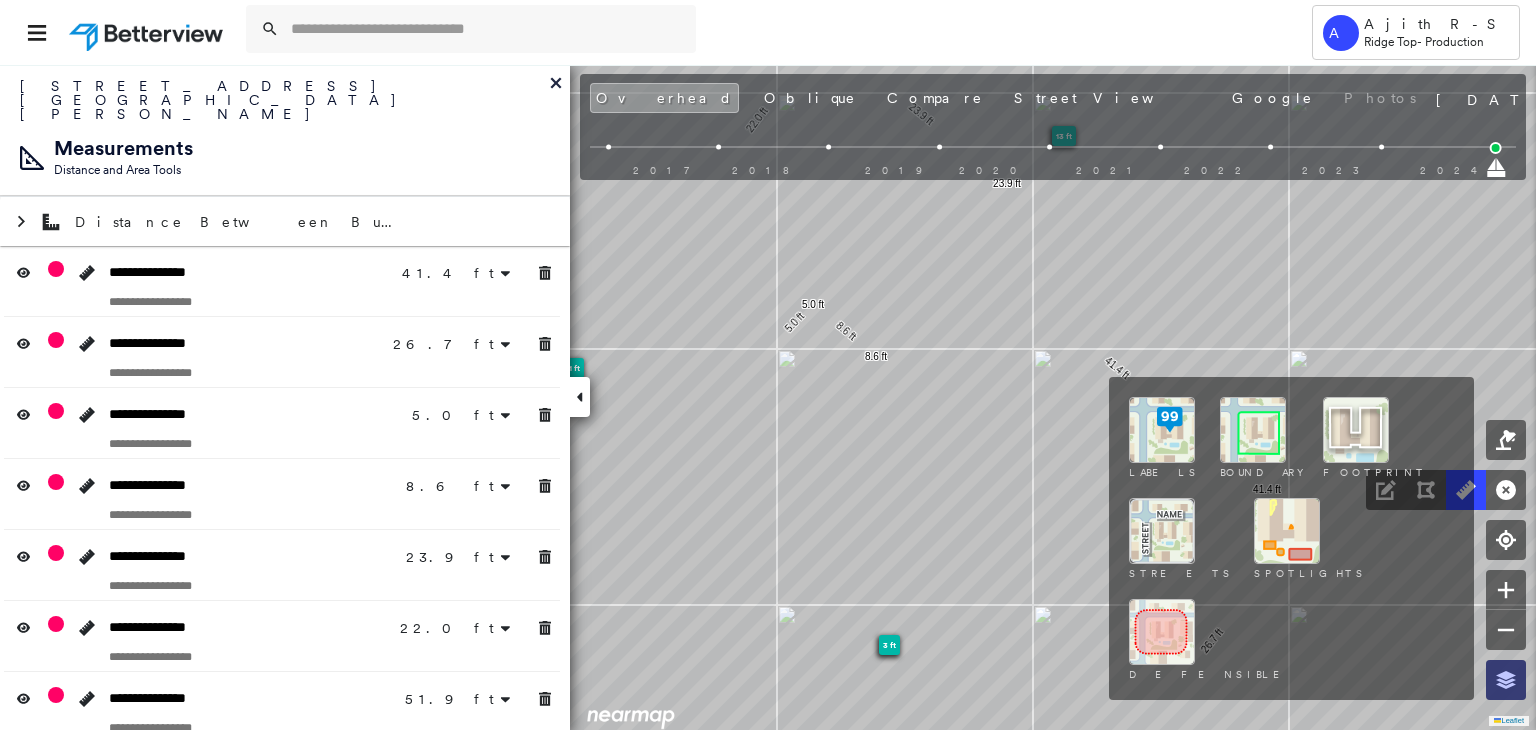 click 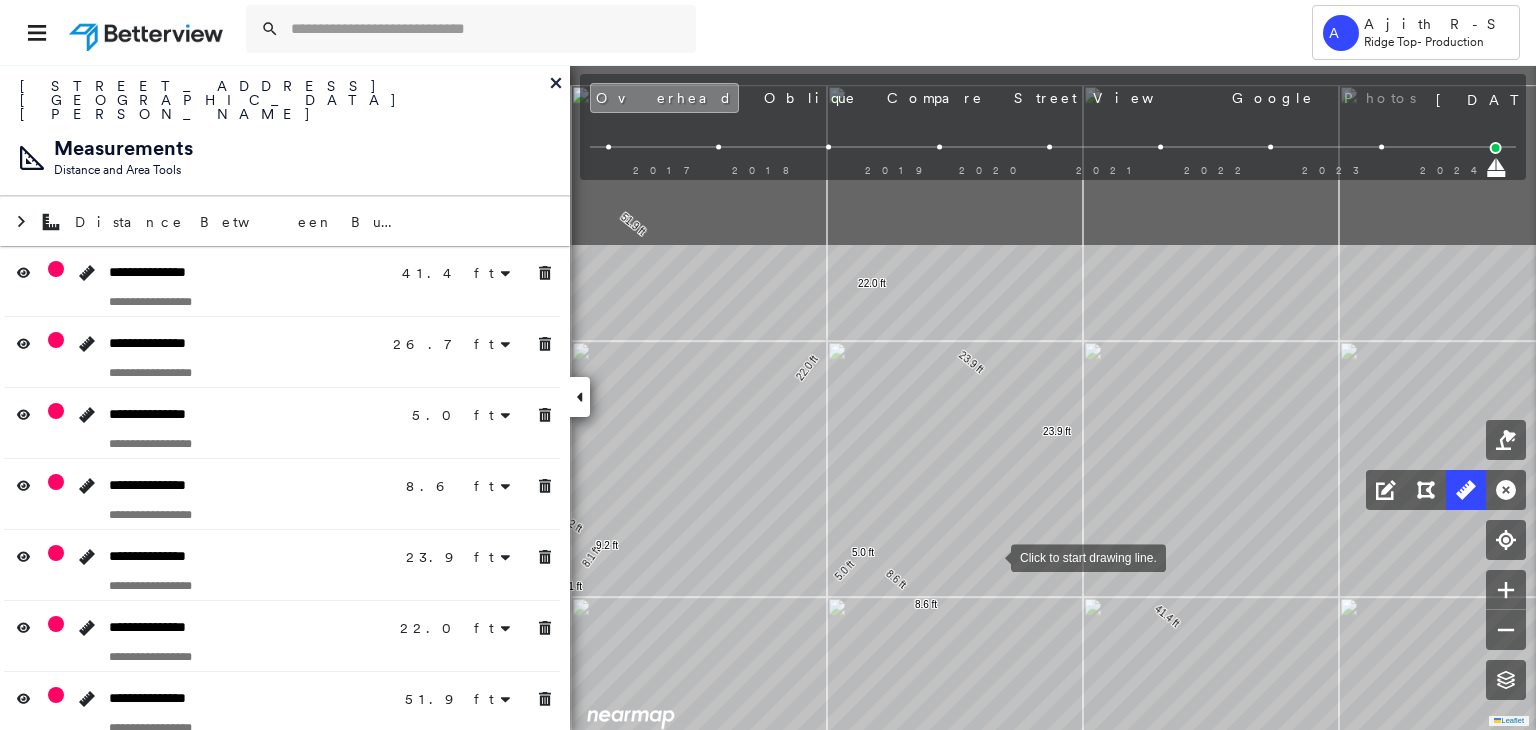 drag, startPoint x: 944, startPoint y: 321, endPoint x: 991, endPoint y: 553, distance: 236.7129 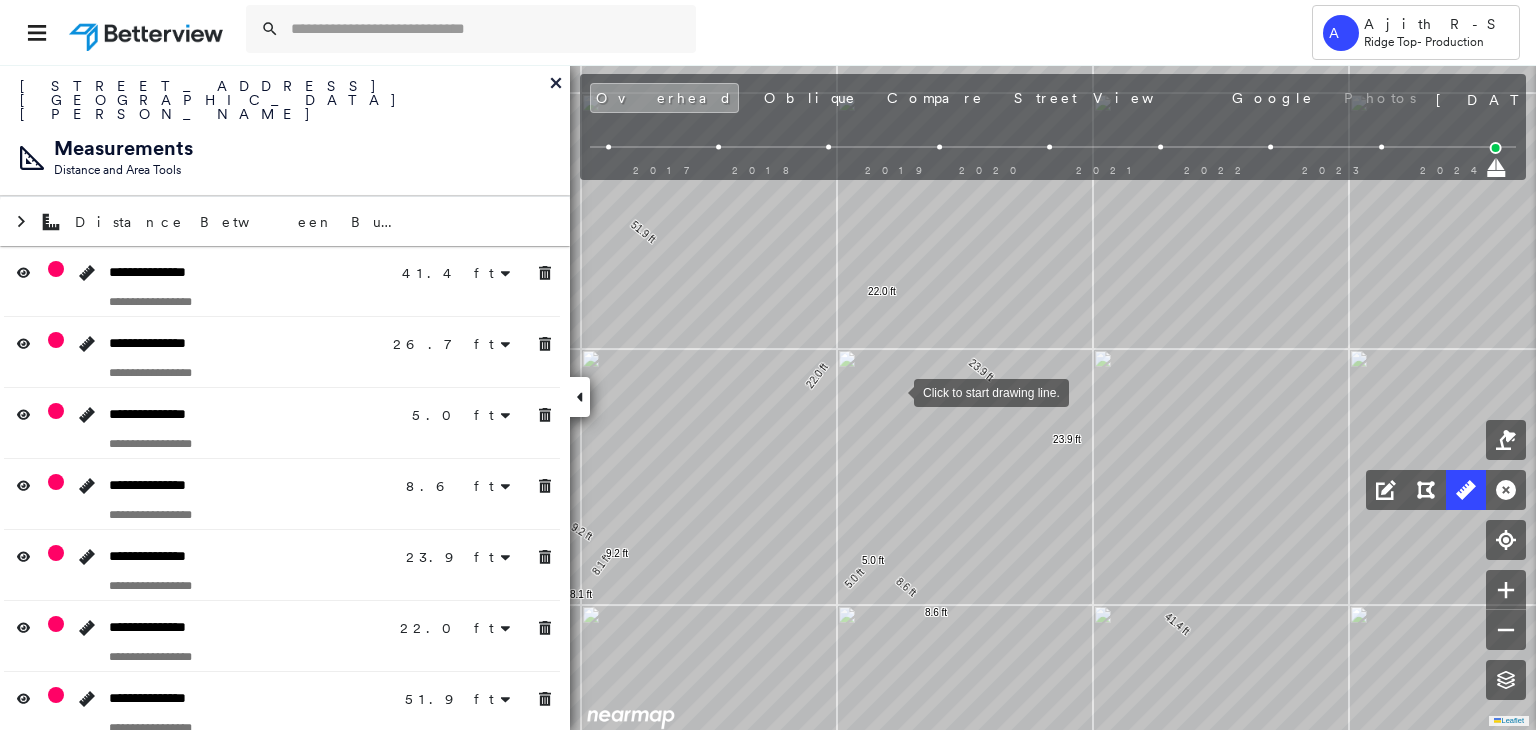drag, startPoint x: 887, startPoint y: 384, endPoint x: 1075, endPoint y: 521, distance: 232.62201 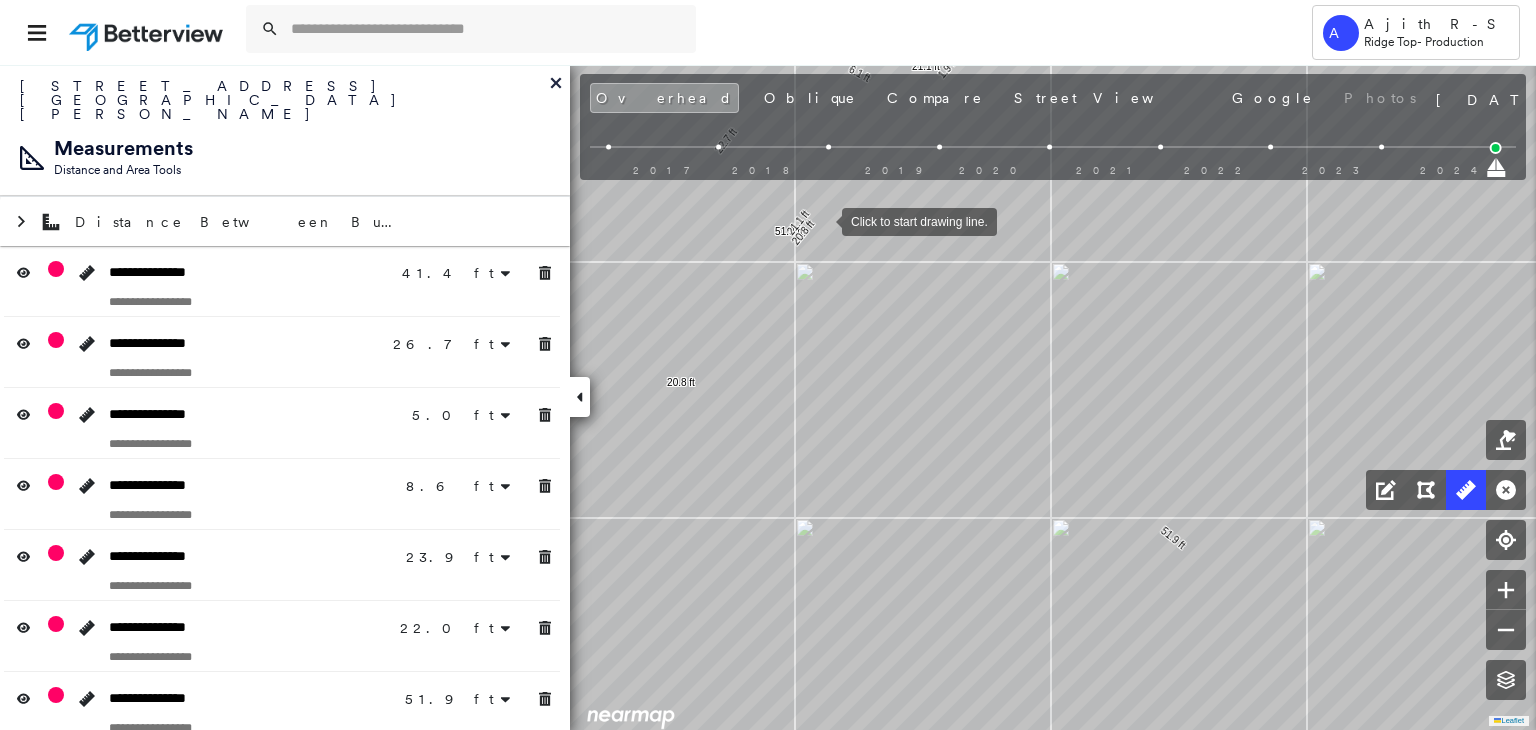 click at bounding box center [822, 220] 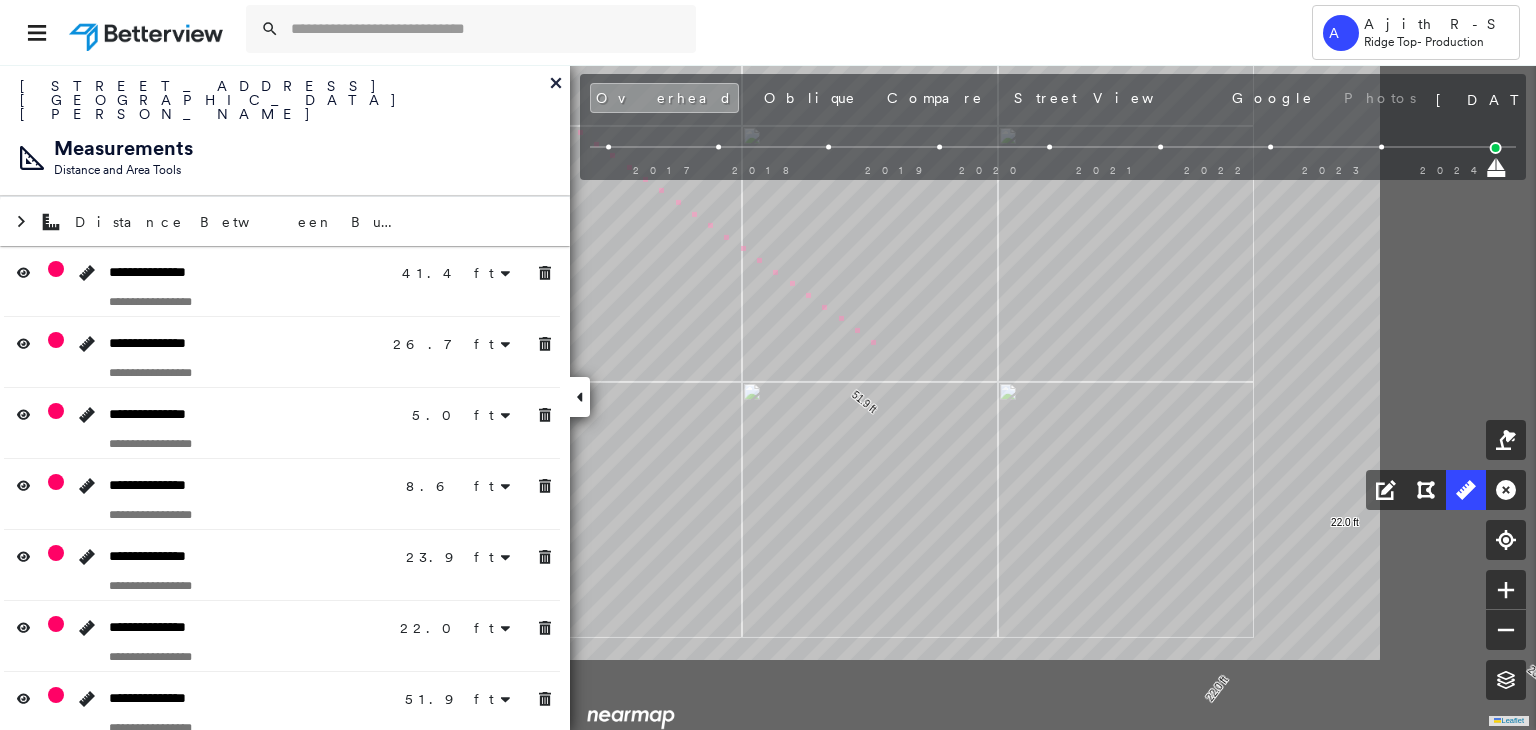 drag, startPoint x: 1215, startPoint y: 499, endPoint x: 890, endPoint y: 345, distance: 359.6401 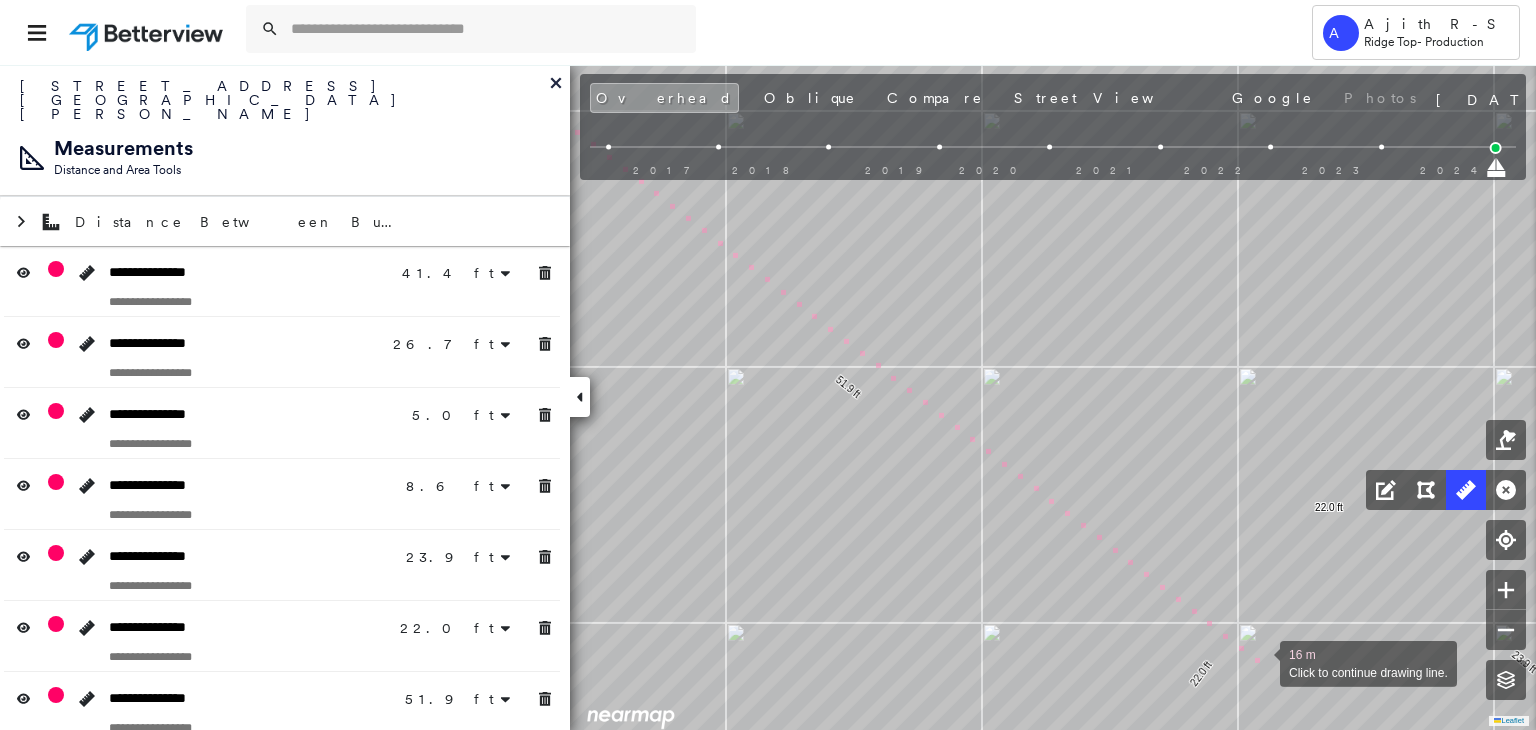 click at bounding box center [1260, 662] 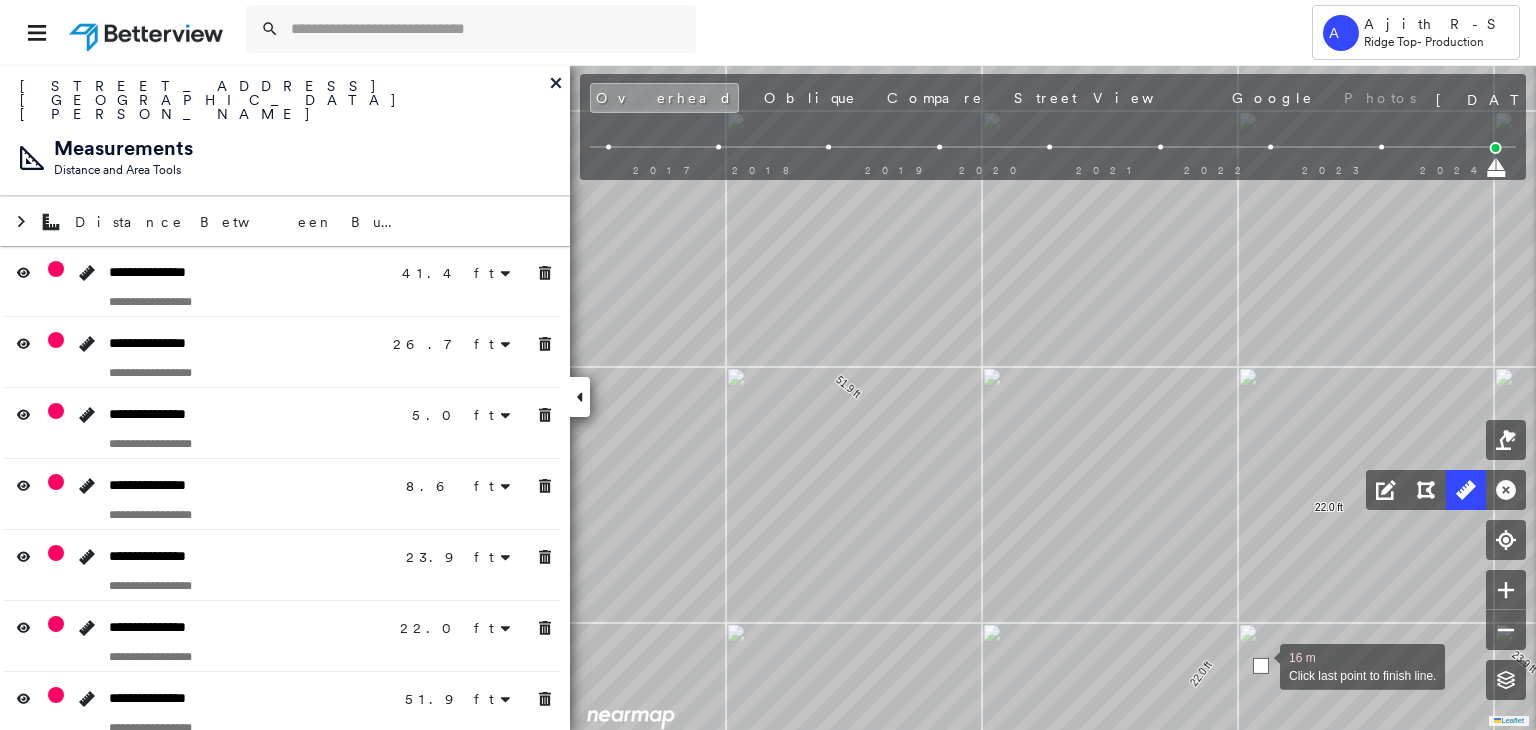 click at bounding box center (1261, 666) 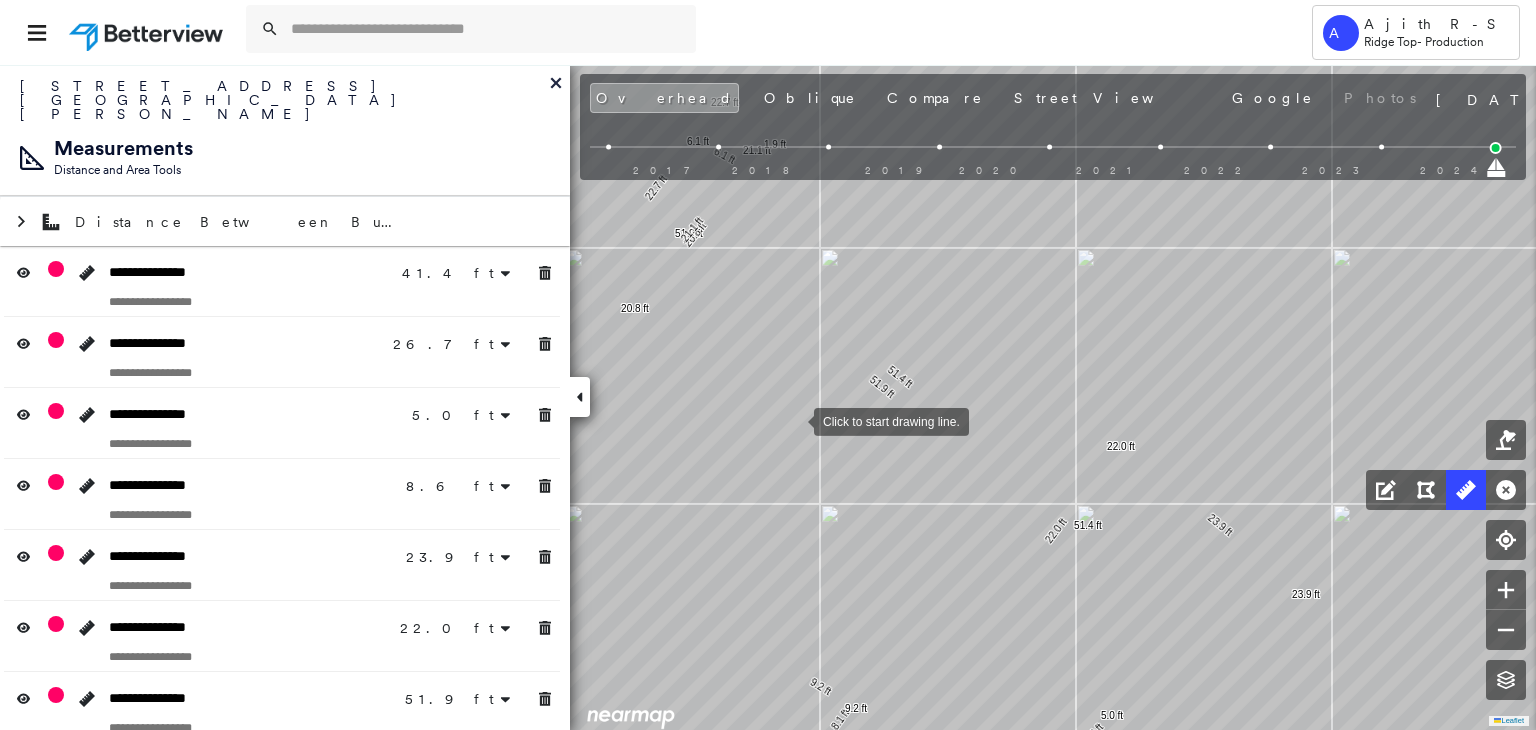 drag, startPoint x: 790, startPoint y: 414, endPoint x: 855, endPoint y: 497, distance: 105.42296 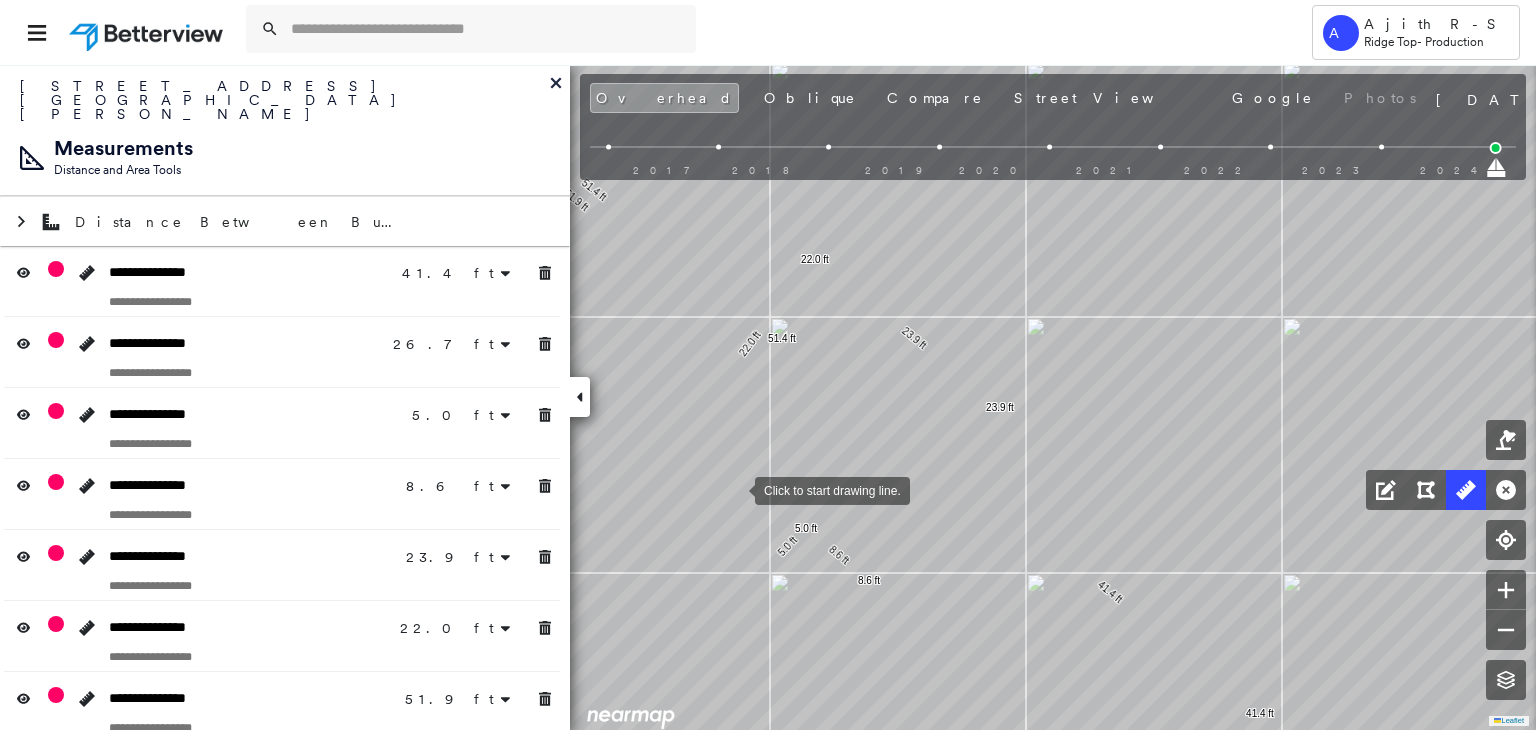 click at bounding box center (735, 489) 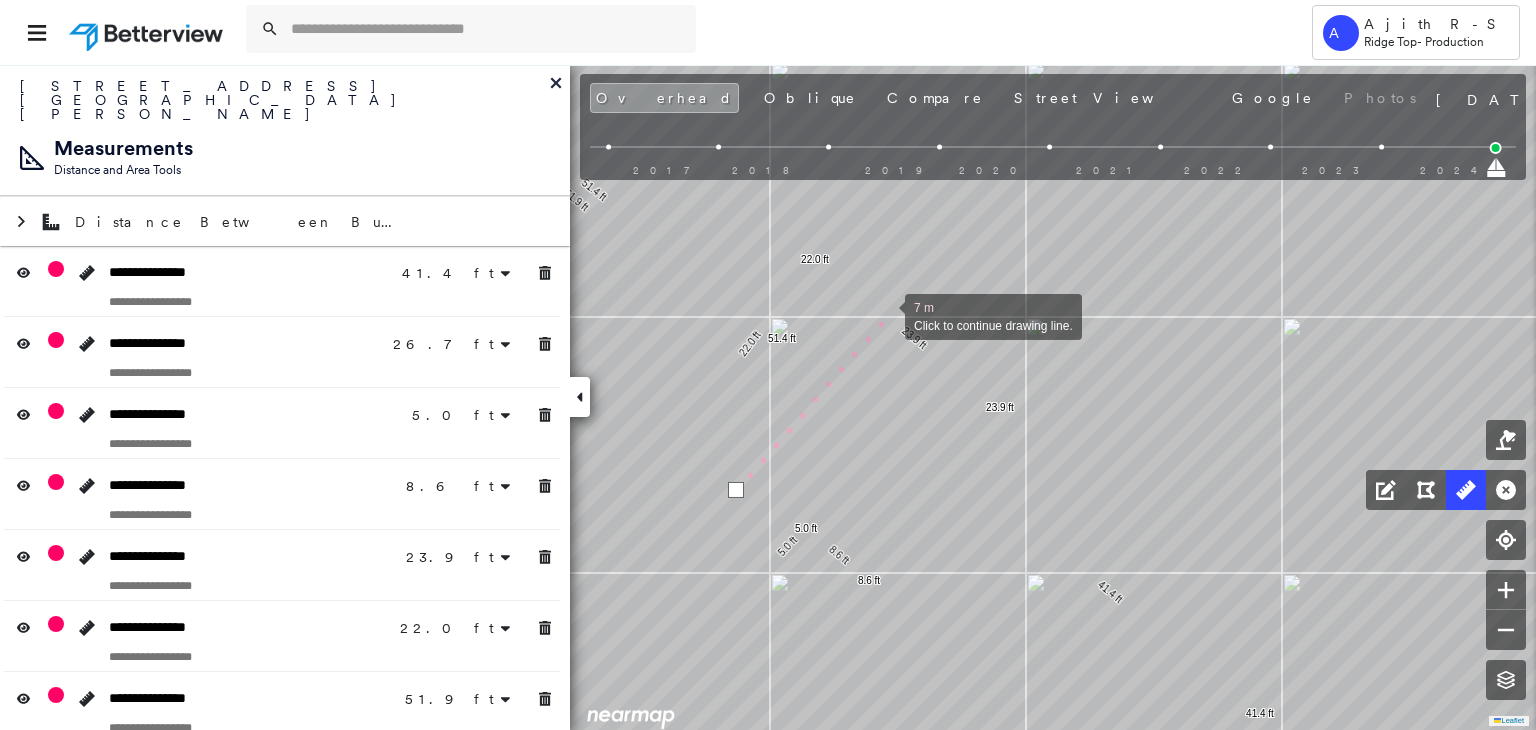 click at bounding box center (885, 315) 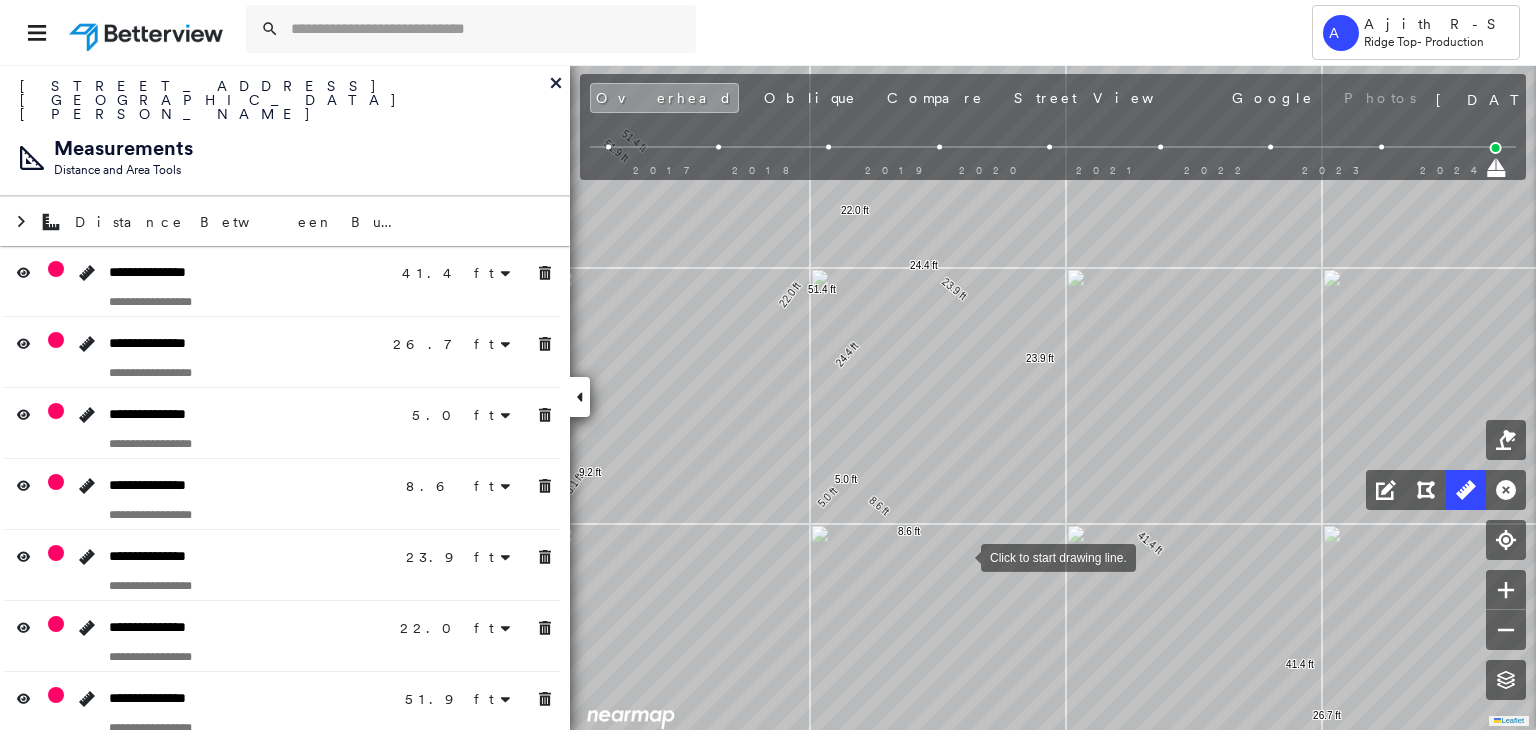 drag, startPoint x: 948, startPoint y: 572, endPoint x: 968, endPoint y: 551, distance: 29 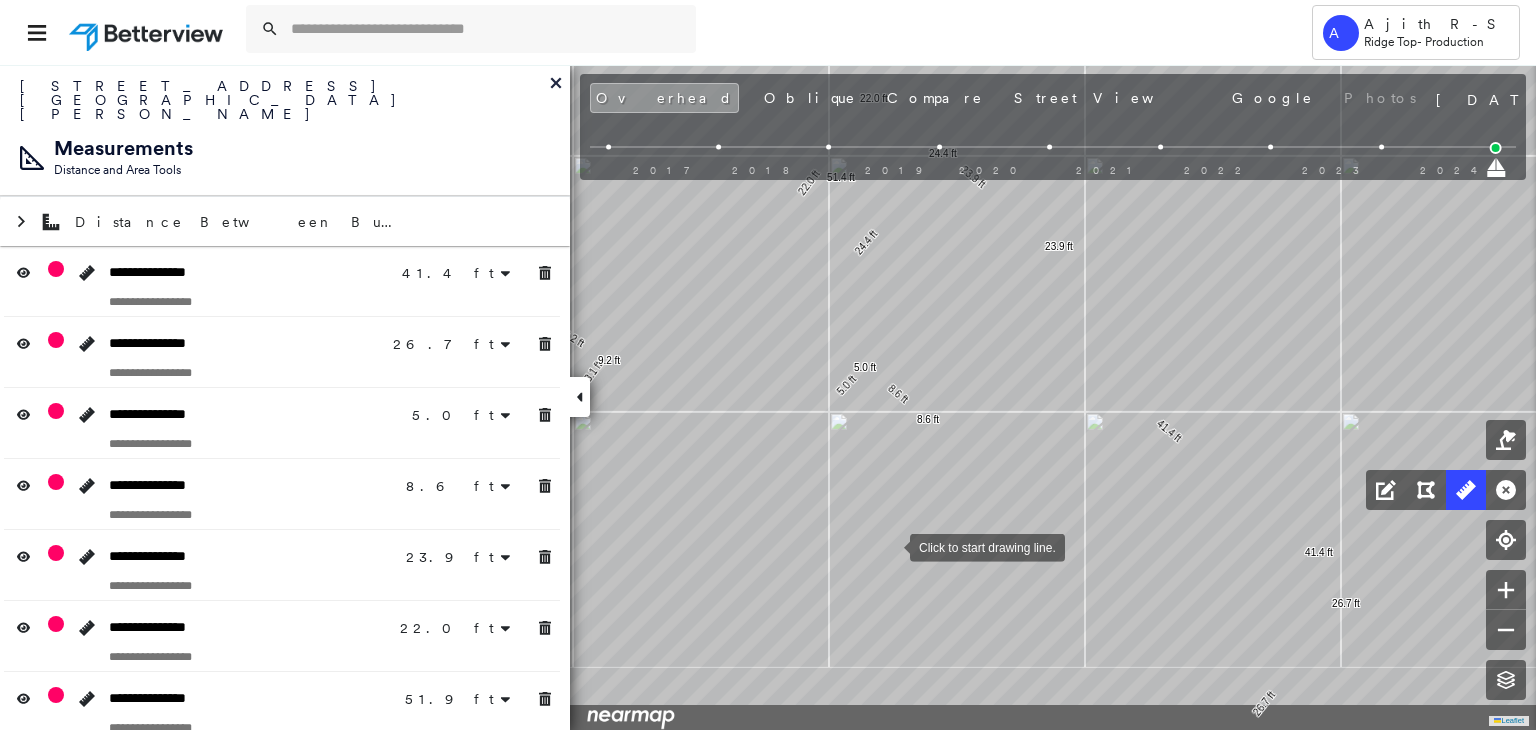 drag, startPoint x: 889, startPoint y: 648, endPoint x: 888, endPoint y: 552, distance: 96.00521 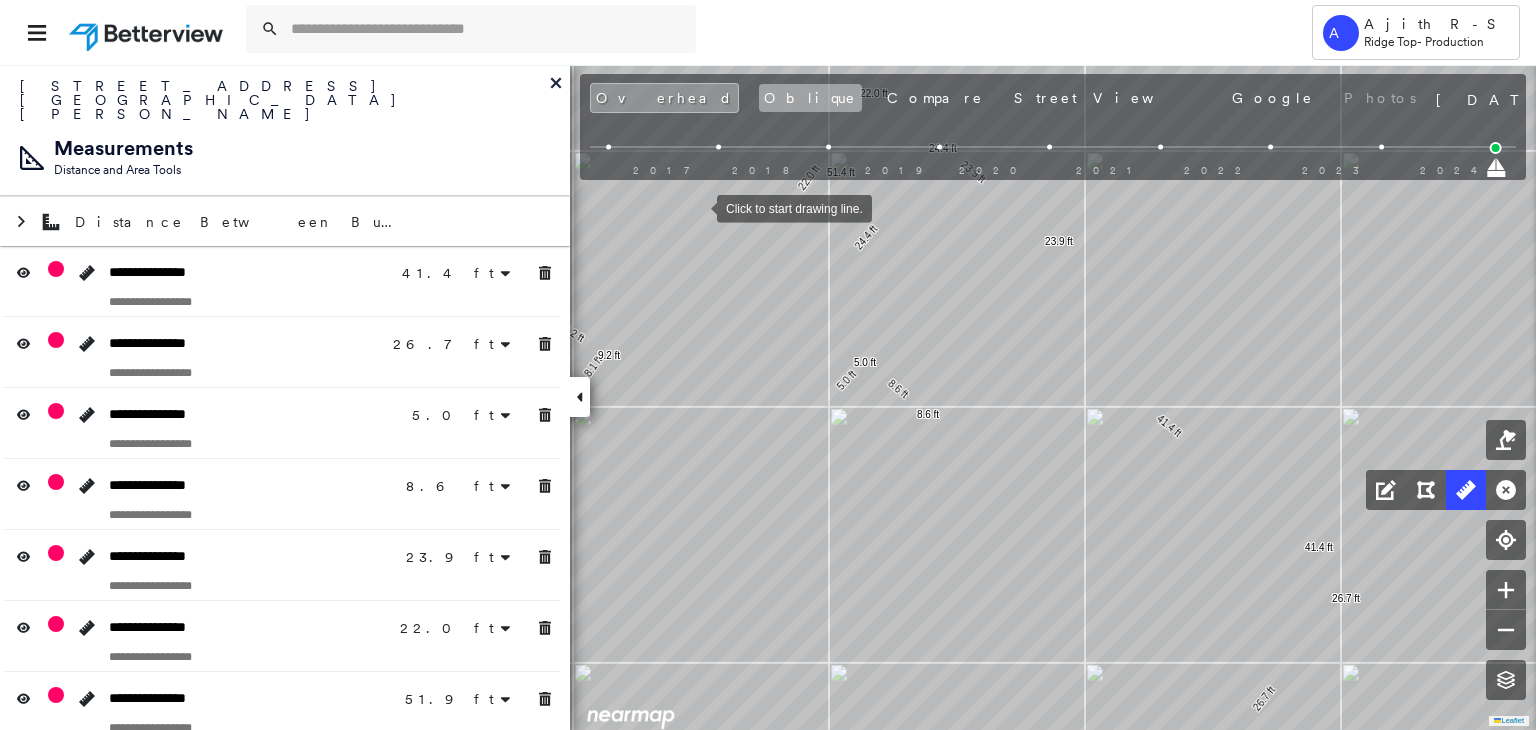 click on "Oblique" at bounding box center (810, 98) 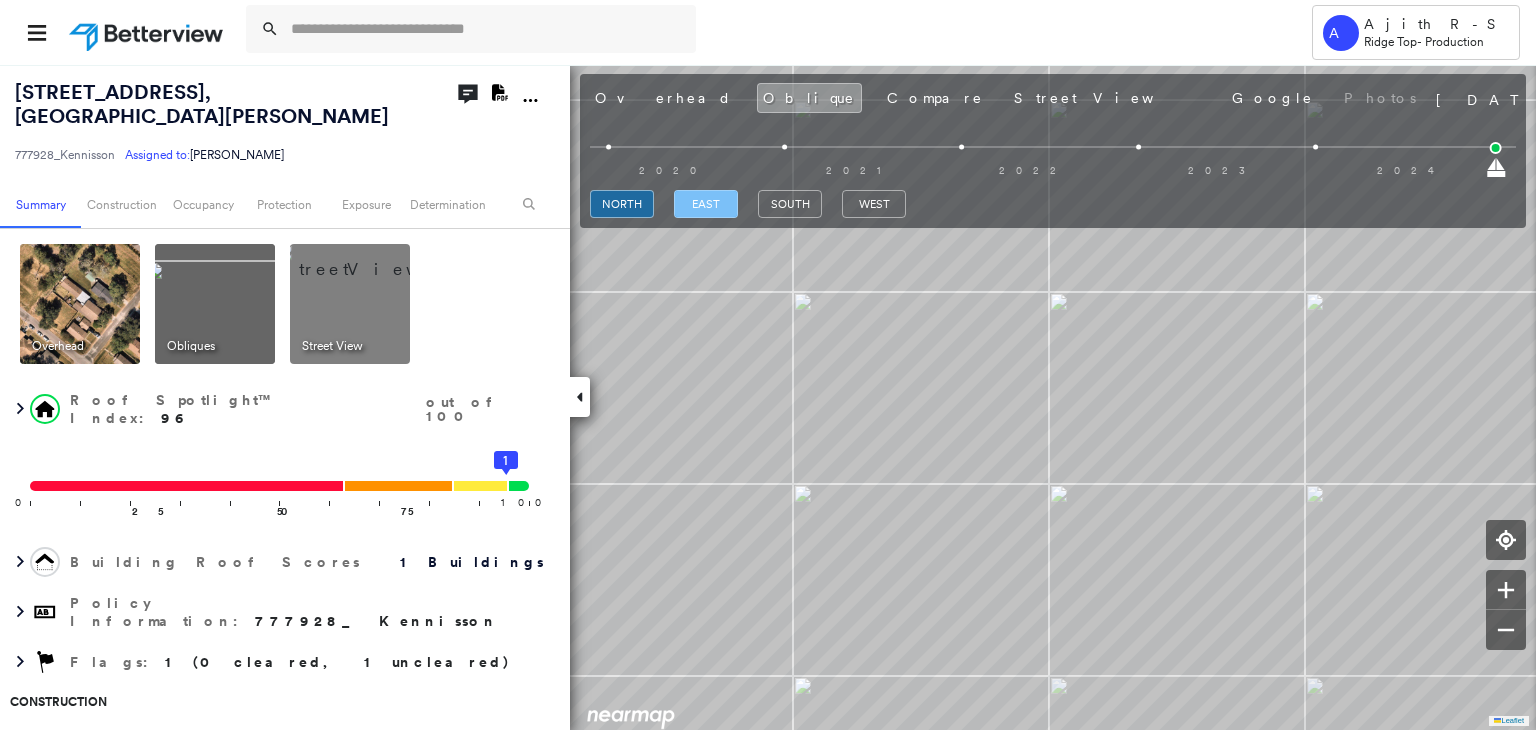 click on "east" at bounding box center (706, 204) 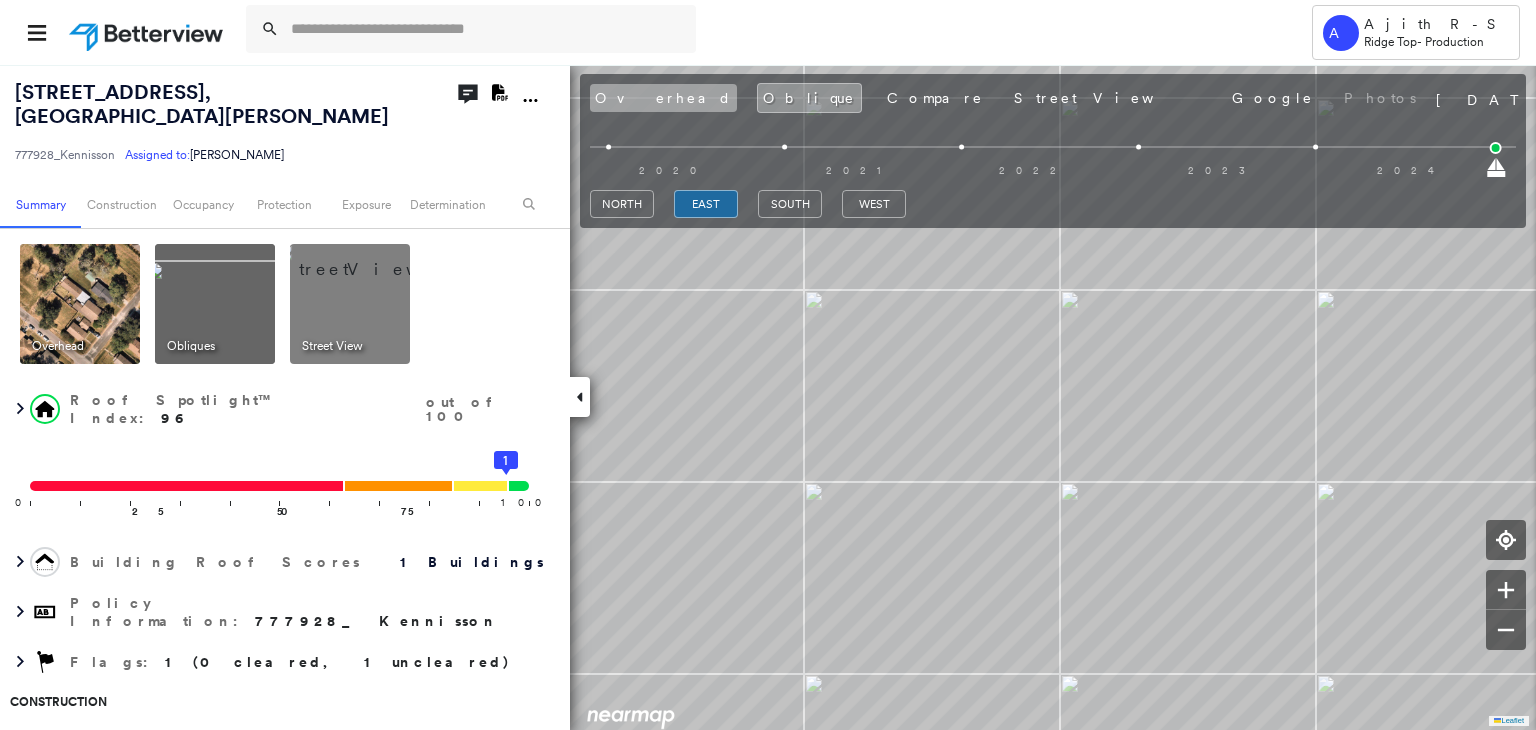 click on "Overhead" at bounding box center [663, 98] 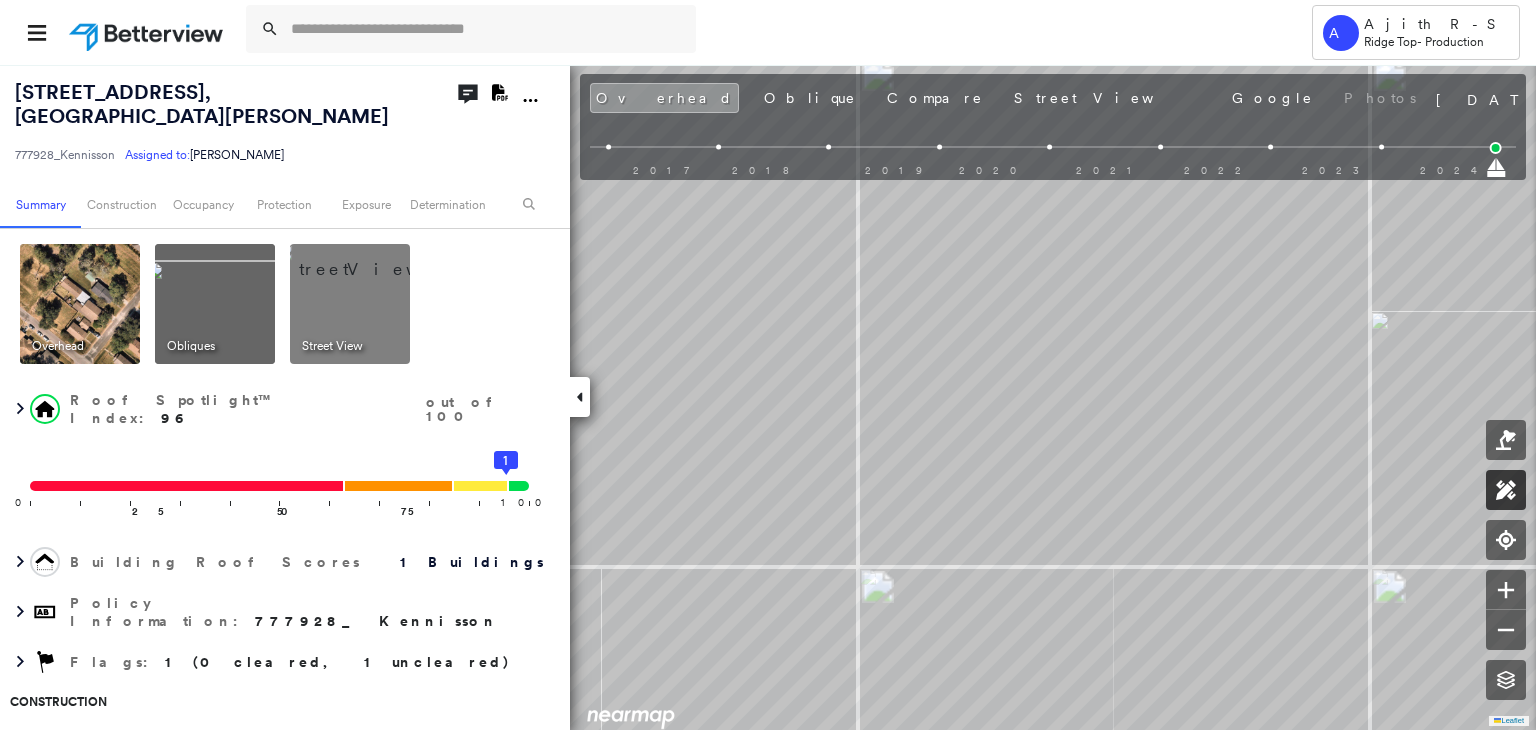 click 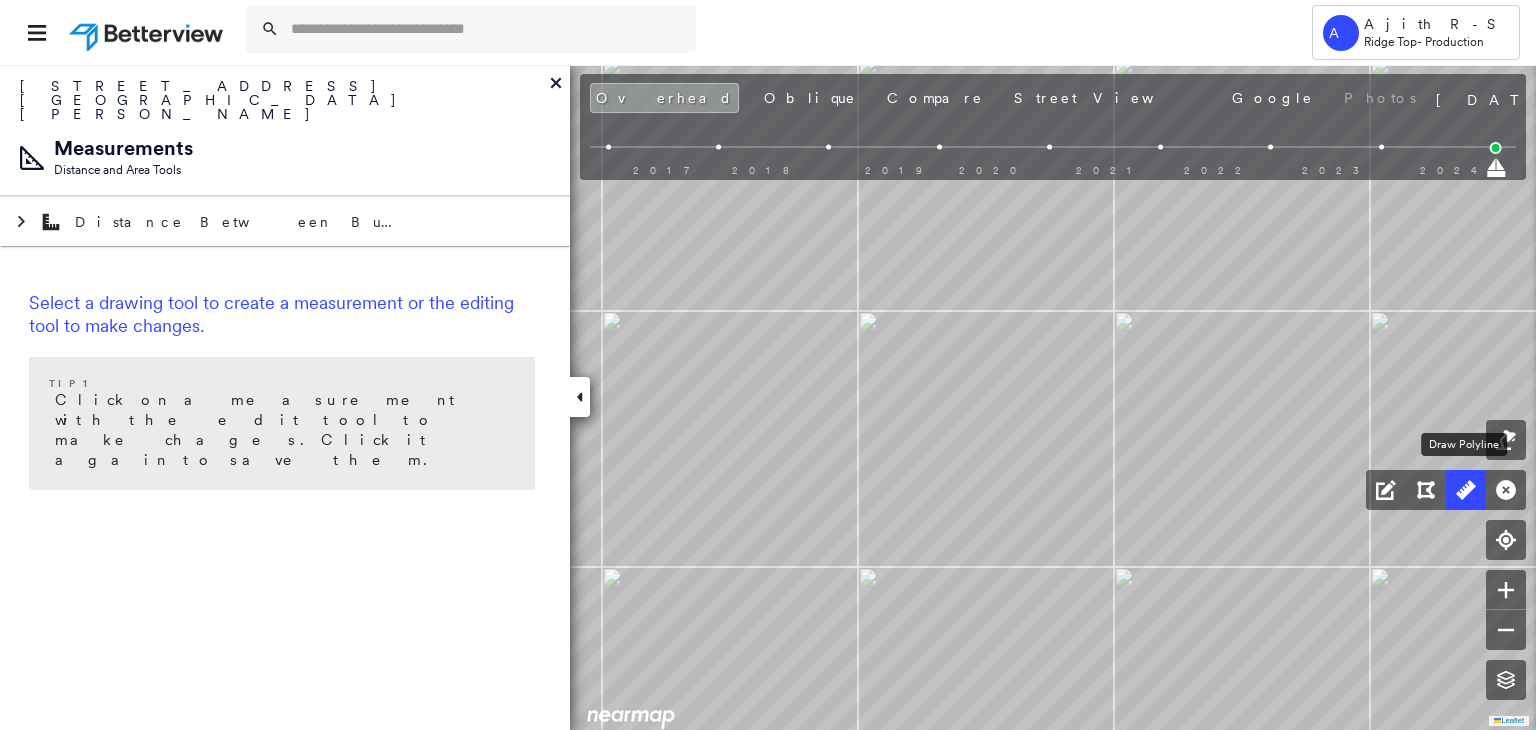 click 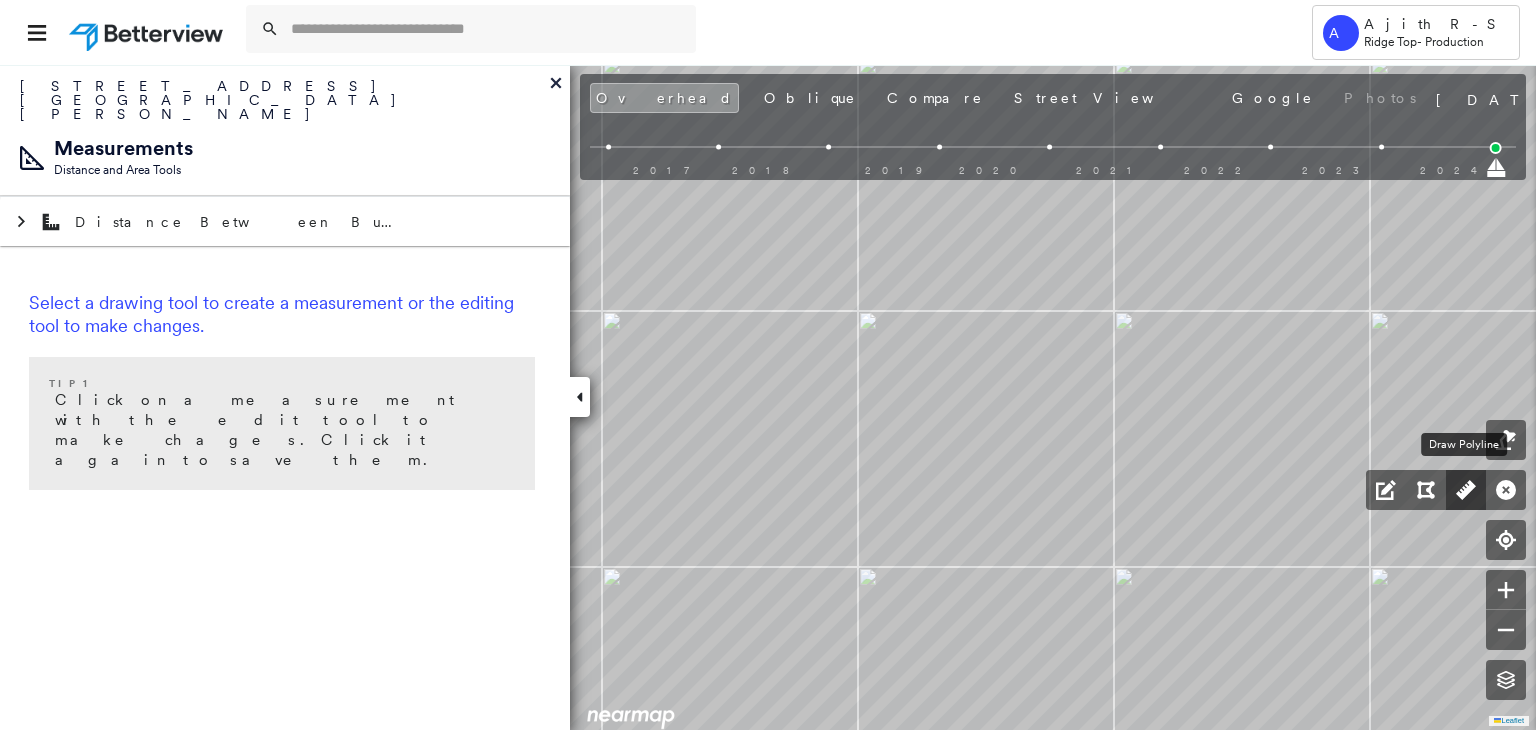 click 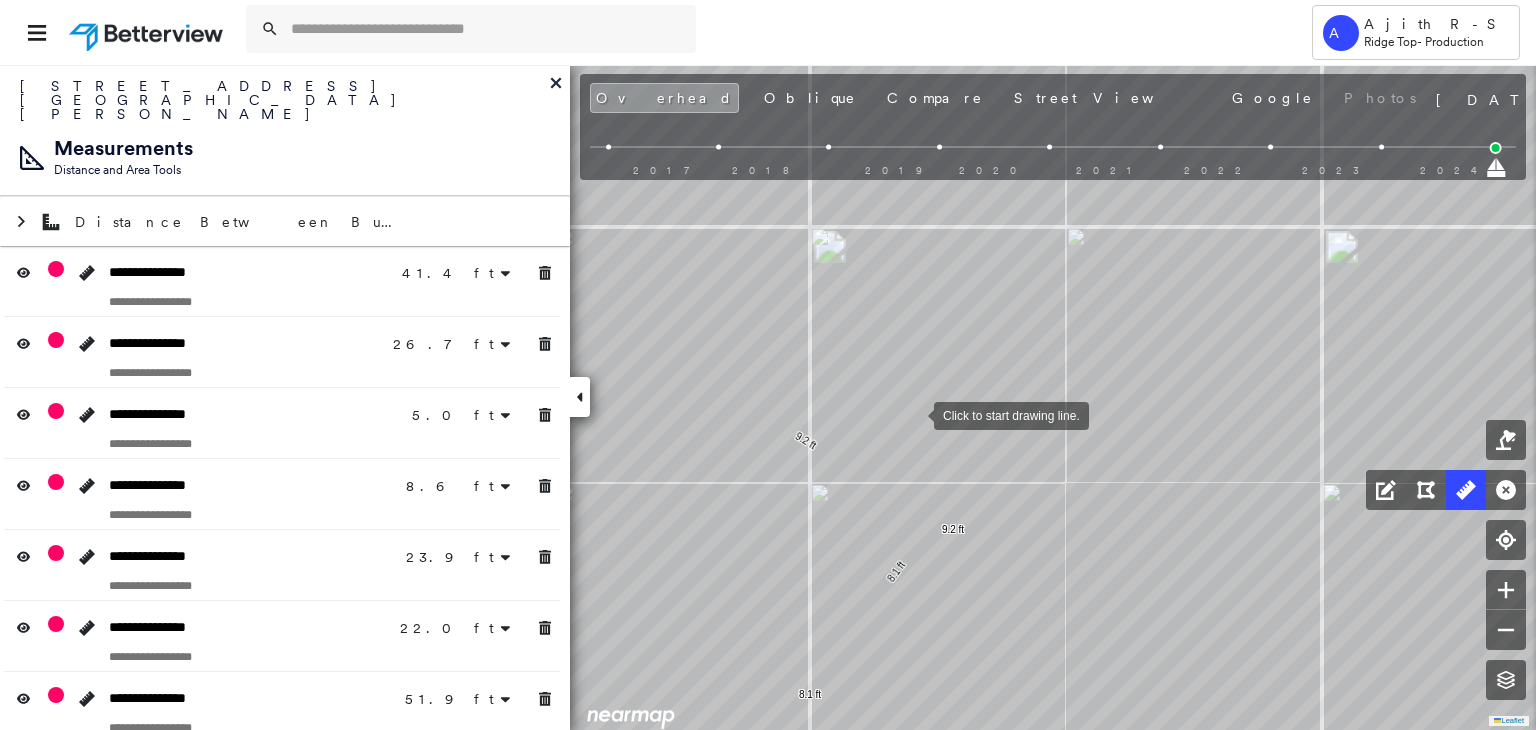 click at bounding box center [914, 414] 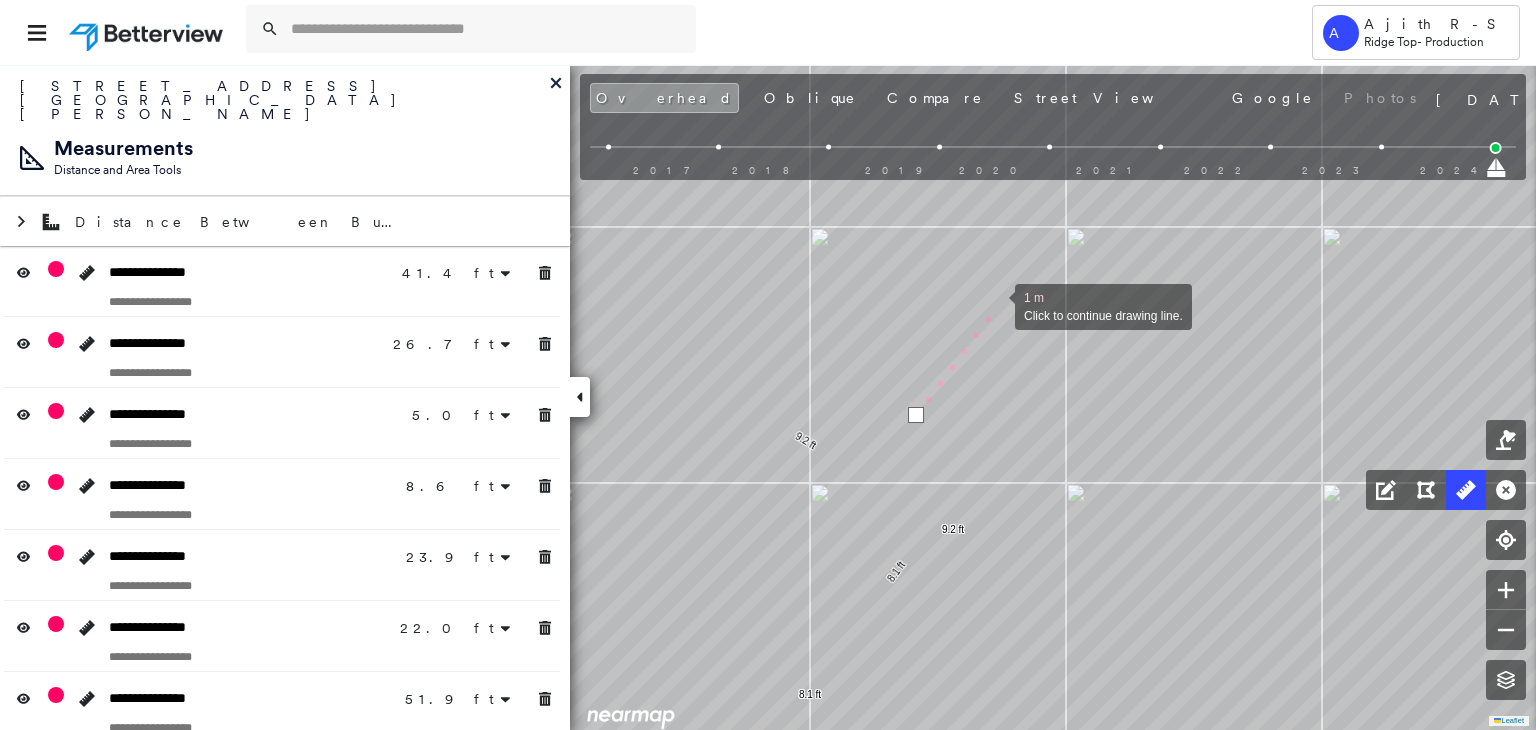 click at bounding box center (995, 305) 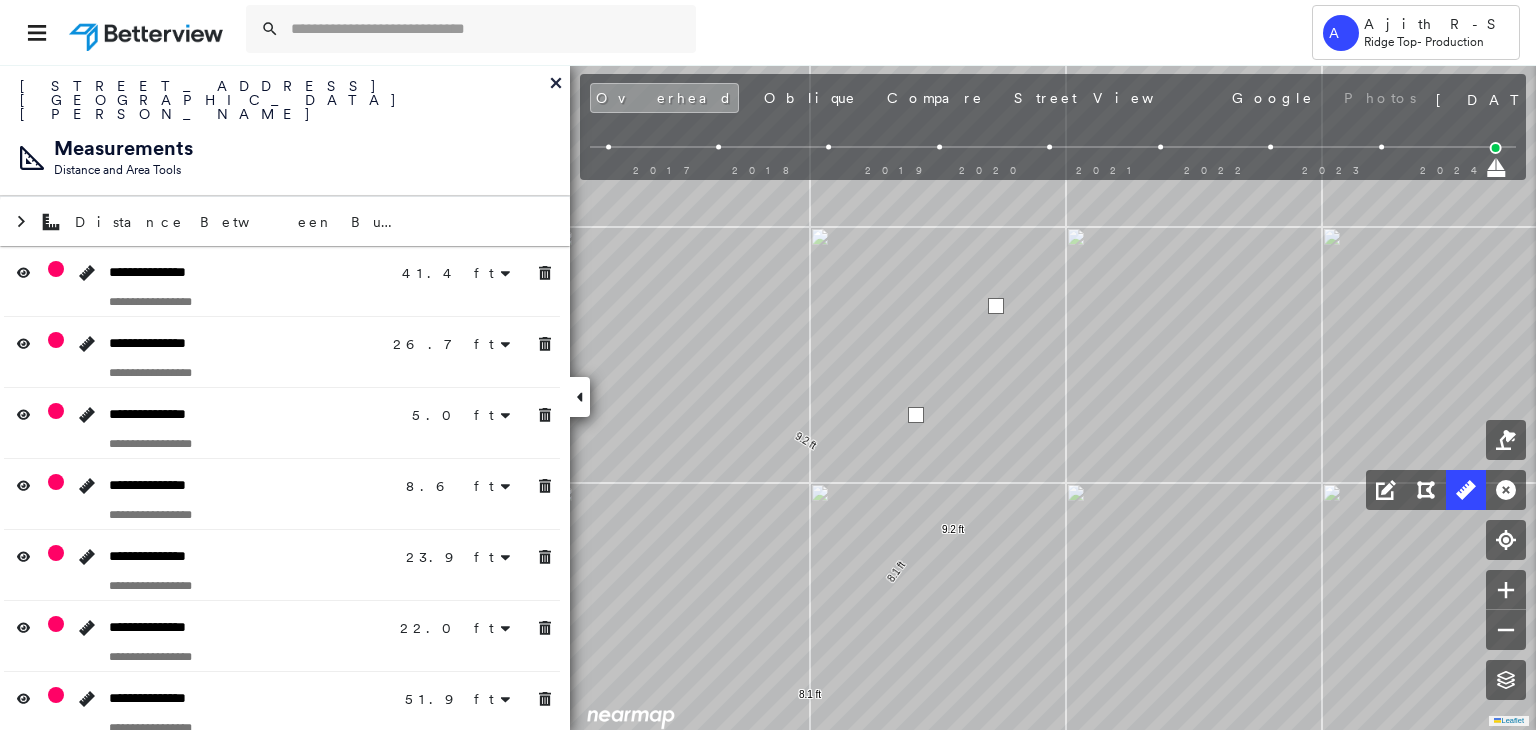 click at bounding box center (996, 306) 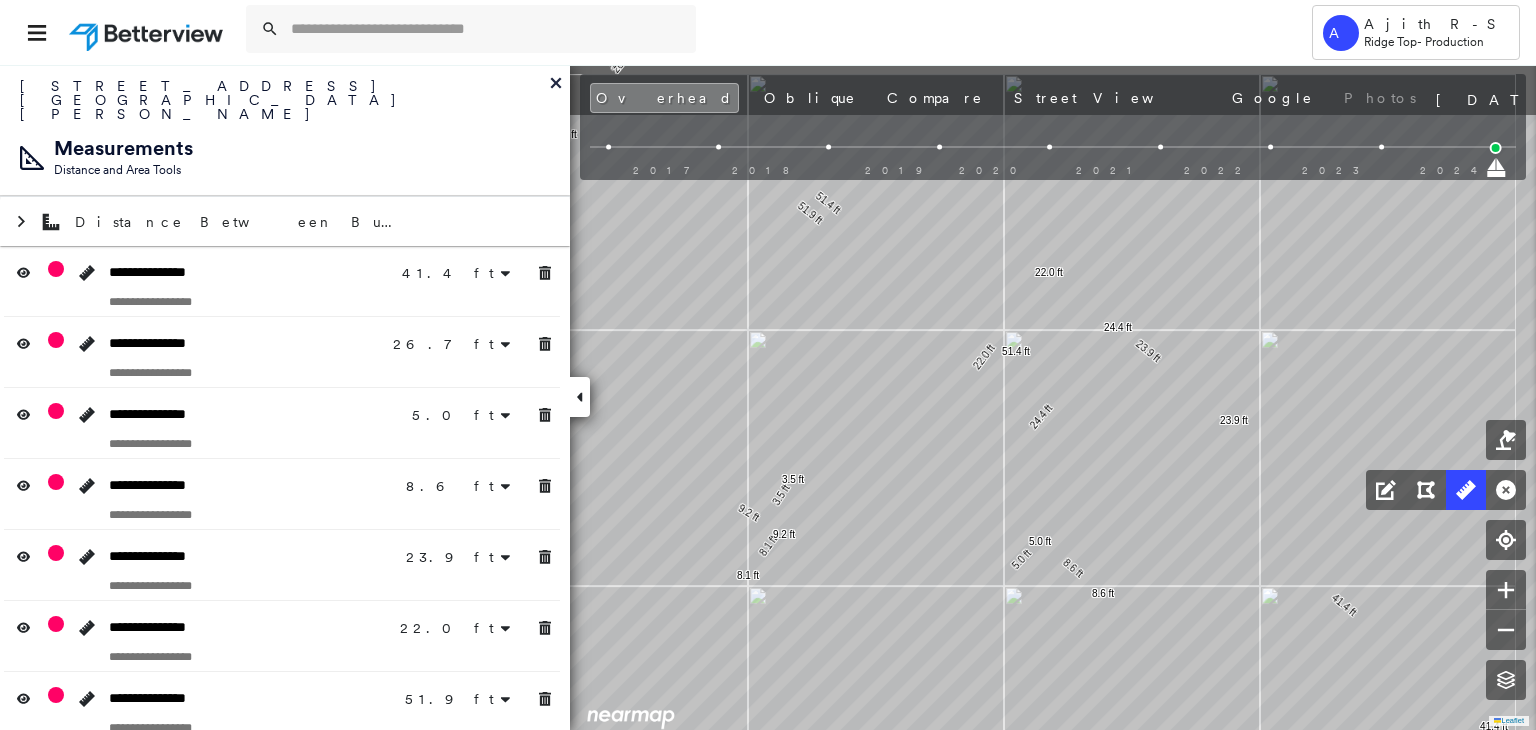drag, startPoint x: 1108, startPoint y: 416, endPoint x: 925, endPoint y: 493, distance: 198.53967 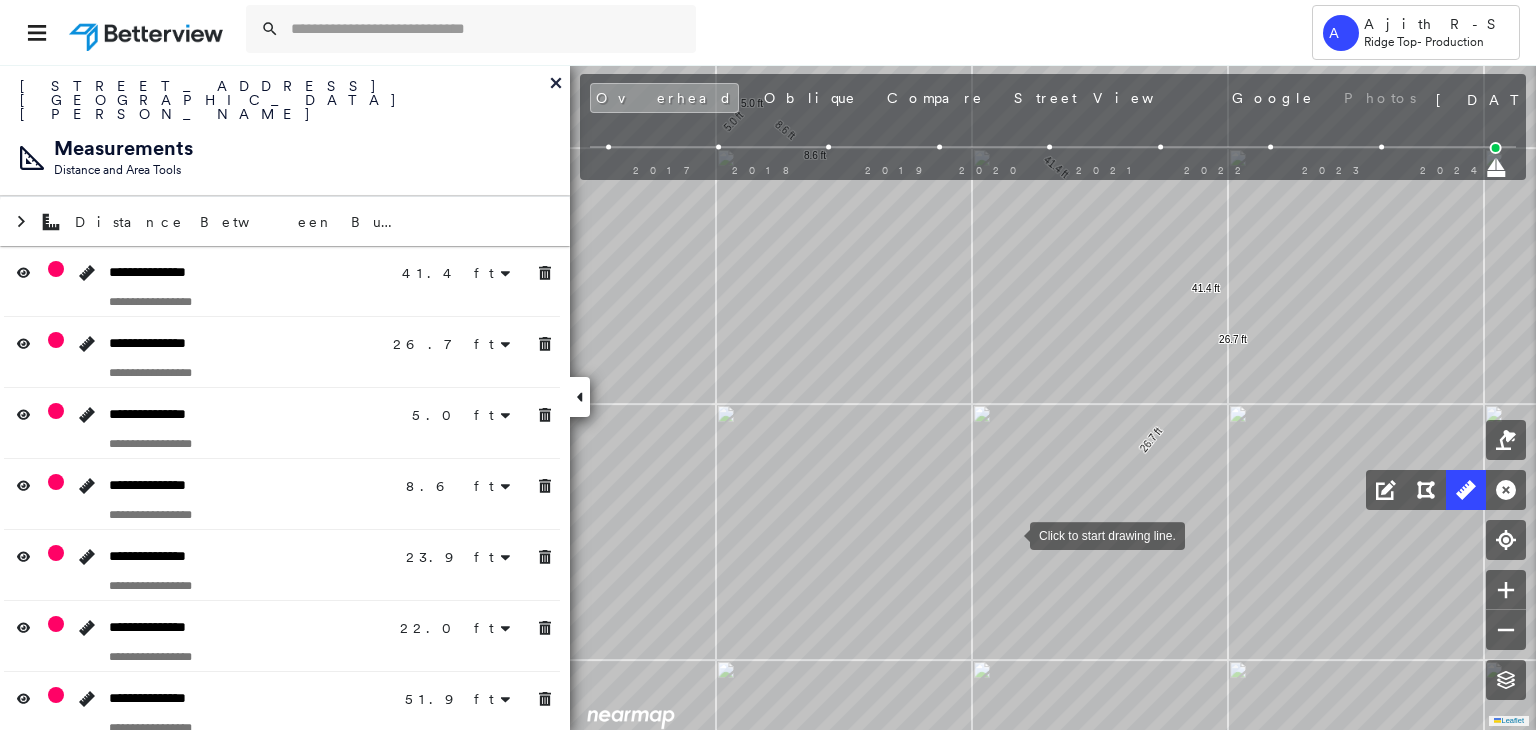click at bounding box center [1010, 534] 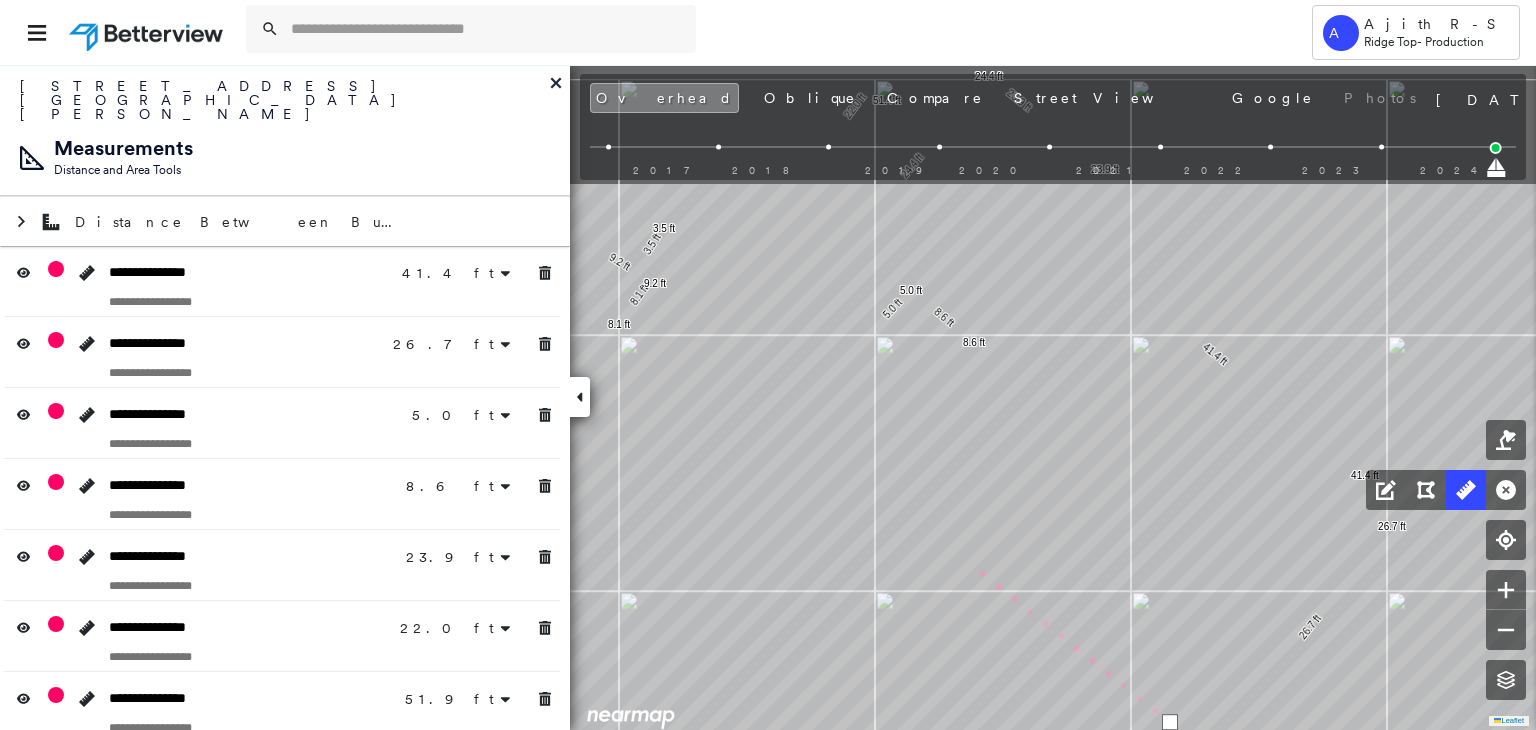 drag, startPoint x: 784, startPoint y: 350, endPoint x: 980, endPoint y: 572, distance: 296.14185 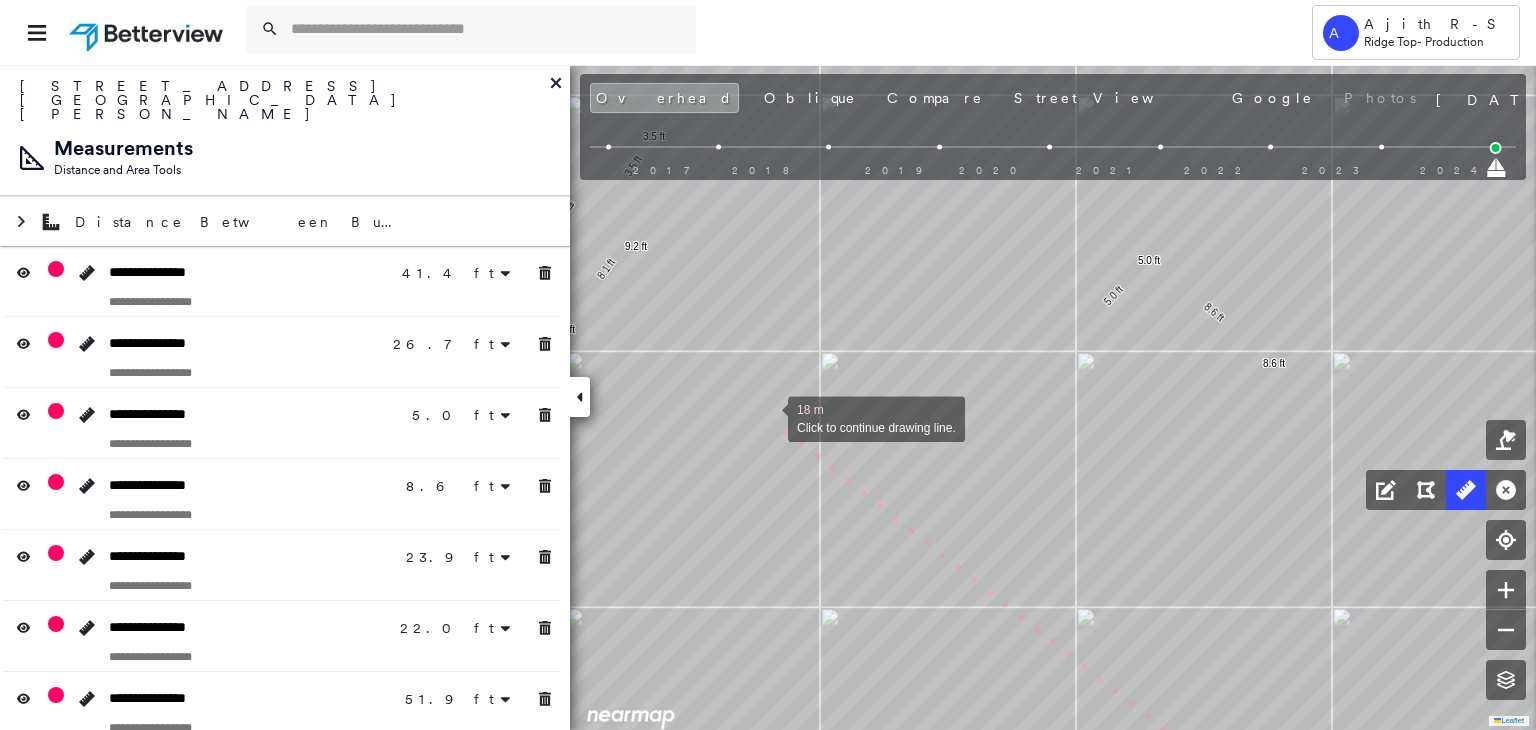 click at bounding box center [768, 417] 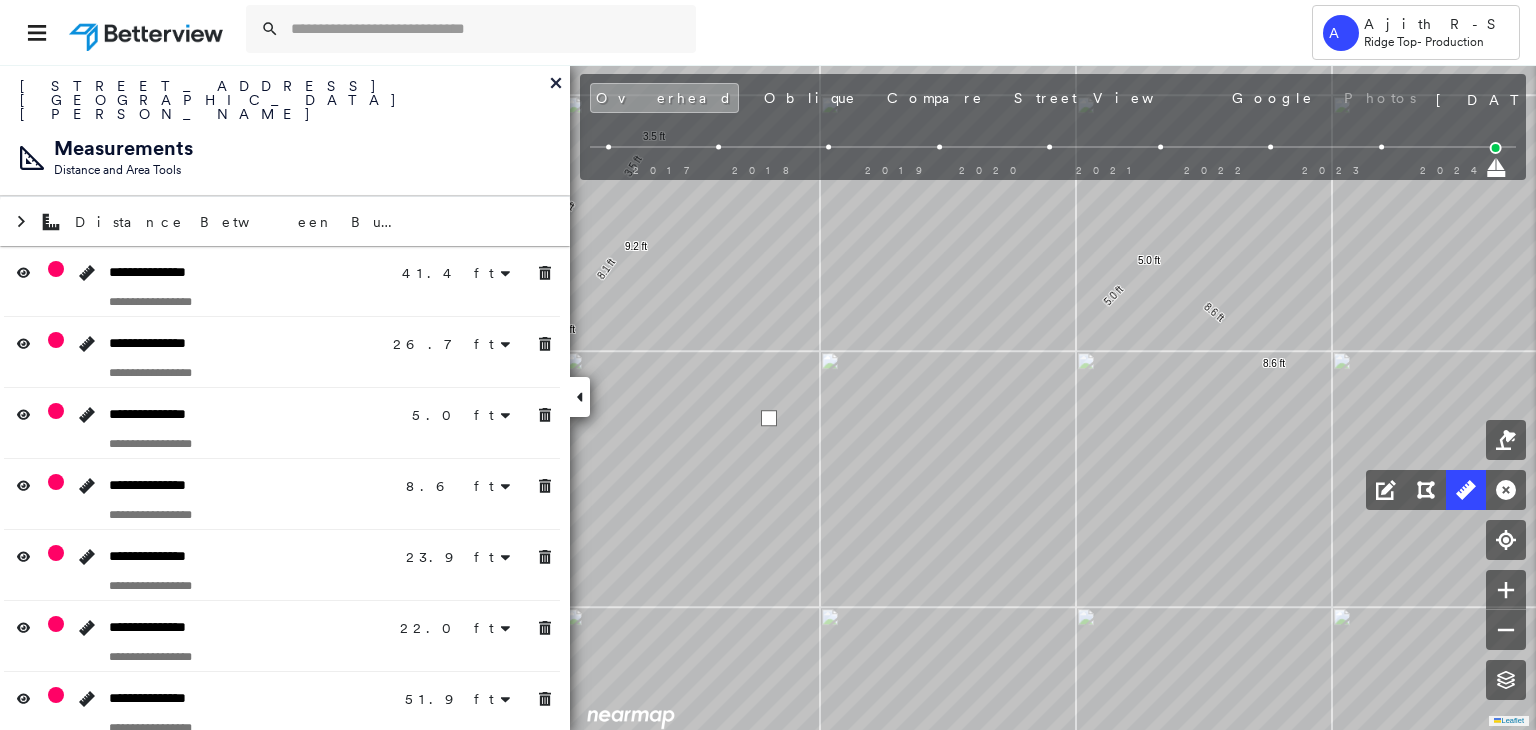 click at bounding box center (769, 418) 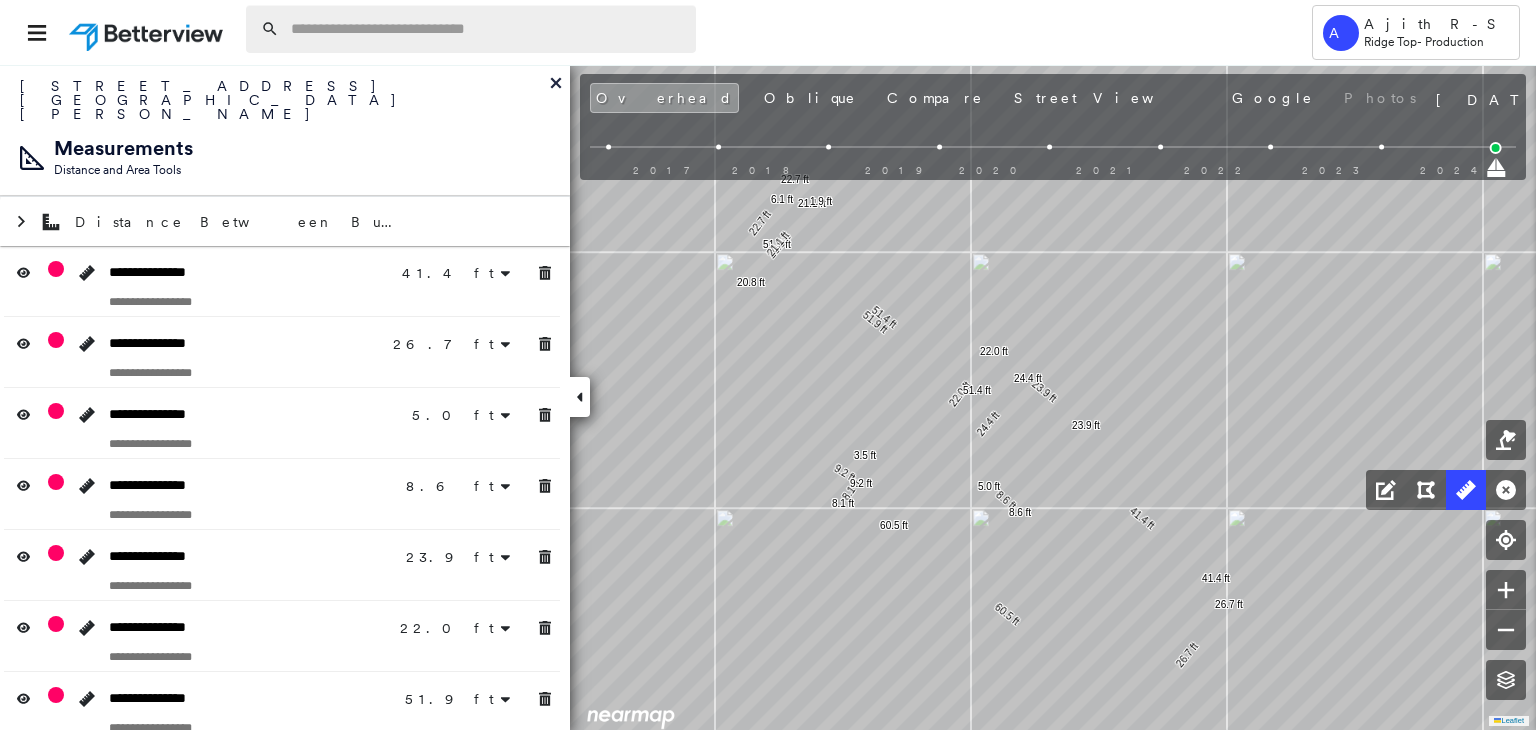 click at bounding box center (487, 29) 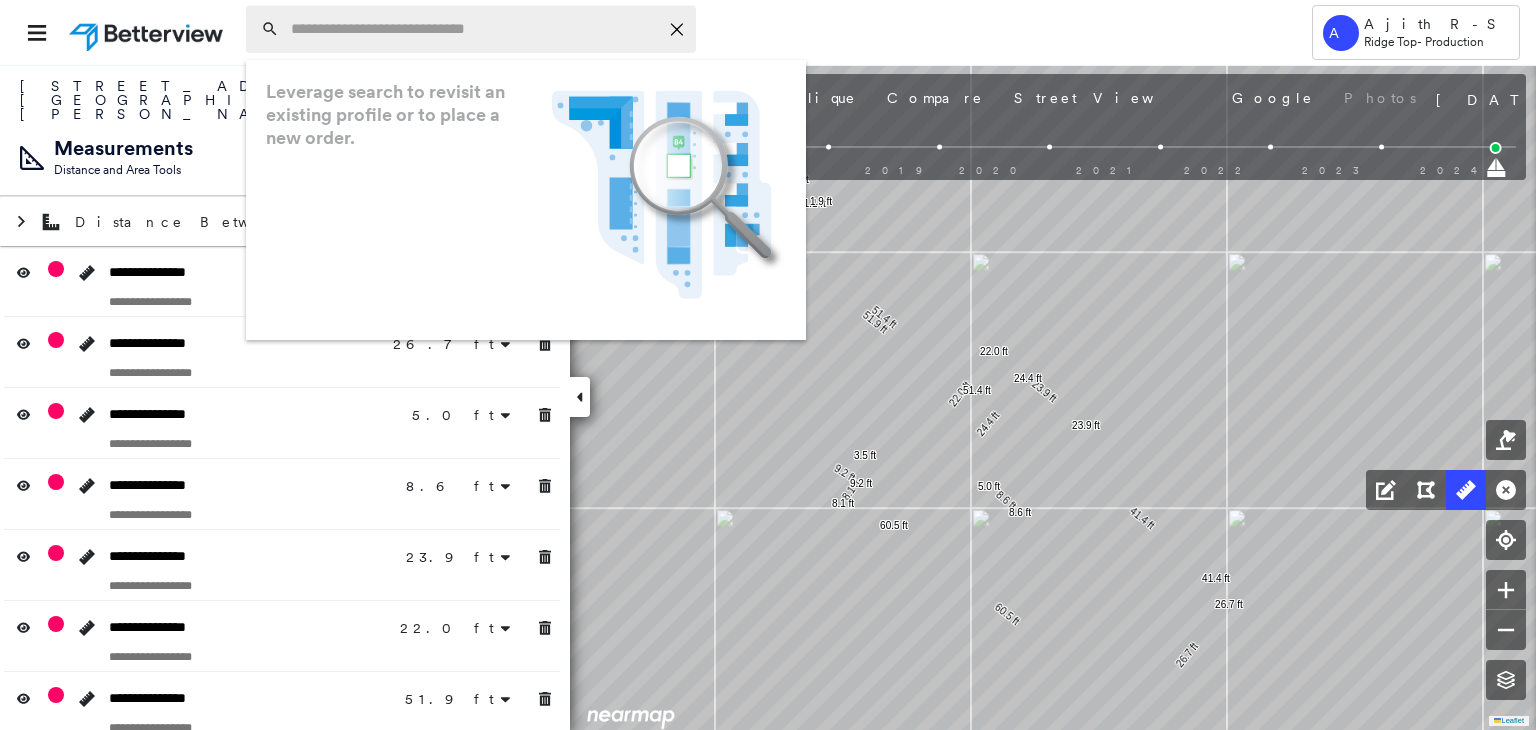 paste on "**********" 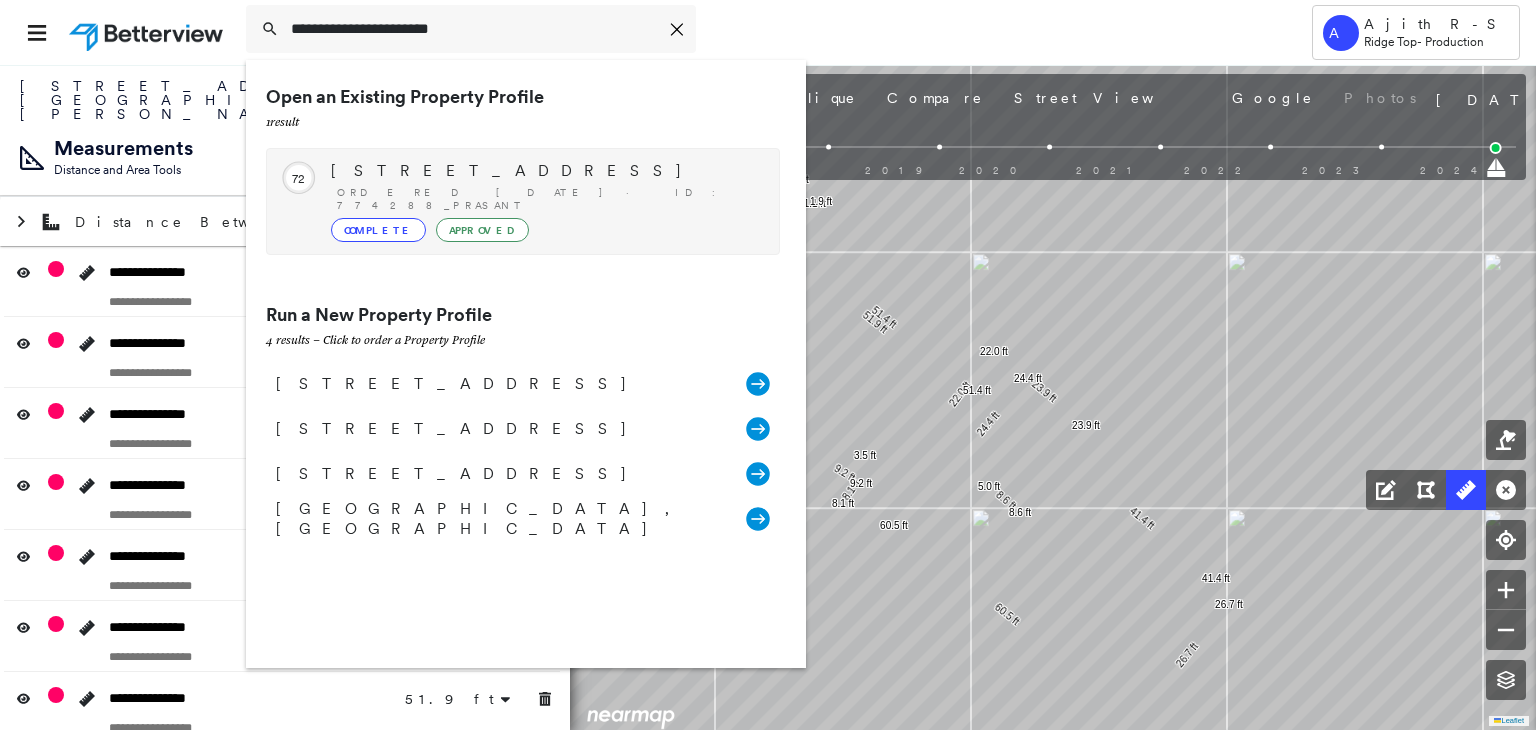 type on "**********" 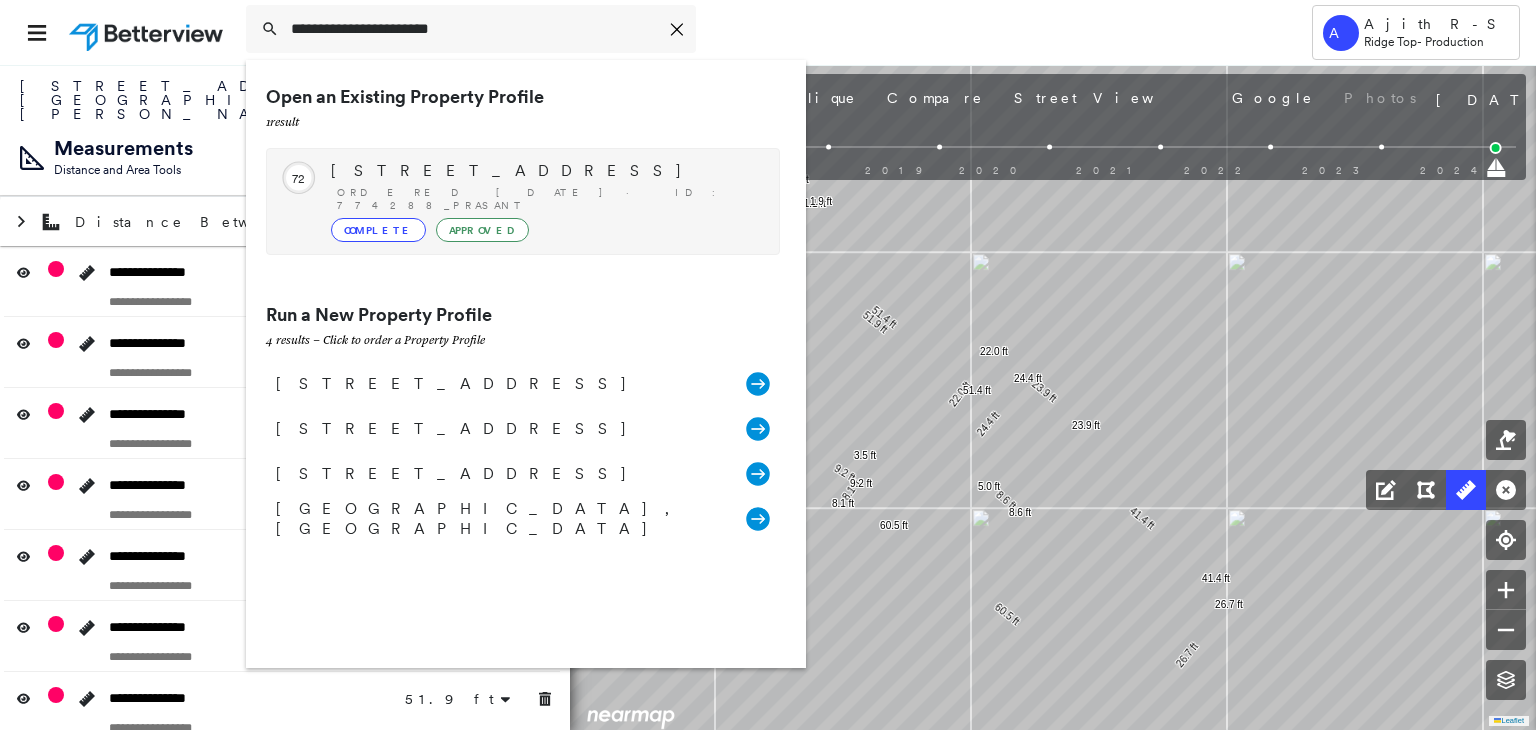 click on "[STREET_ADDRESS]" at bounding box center (545, 171) 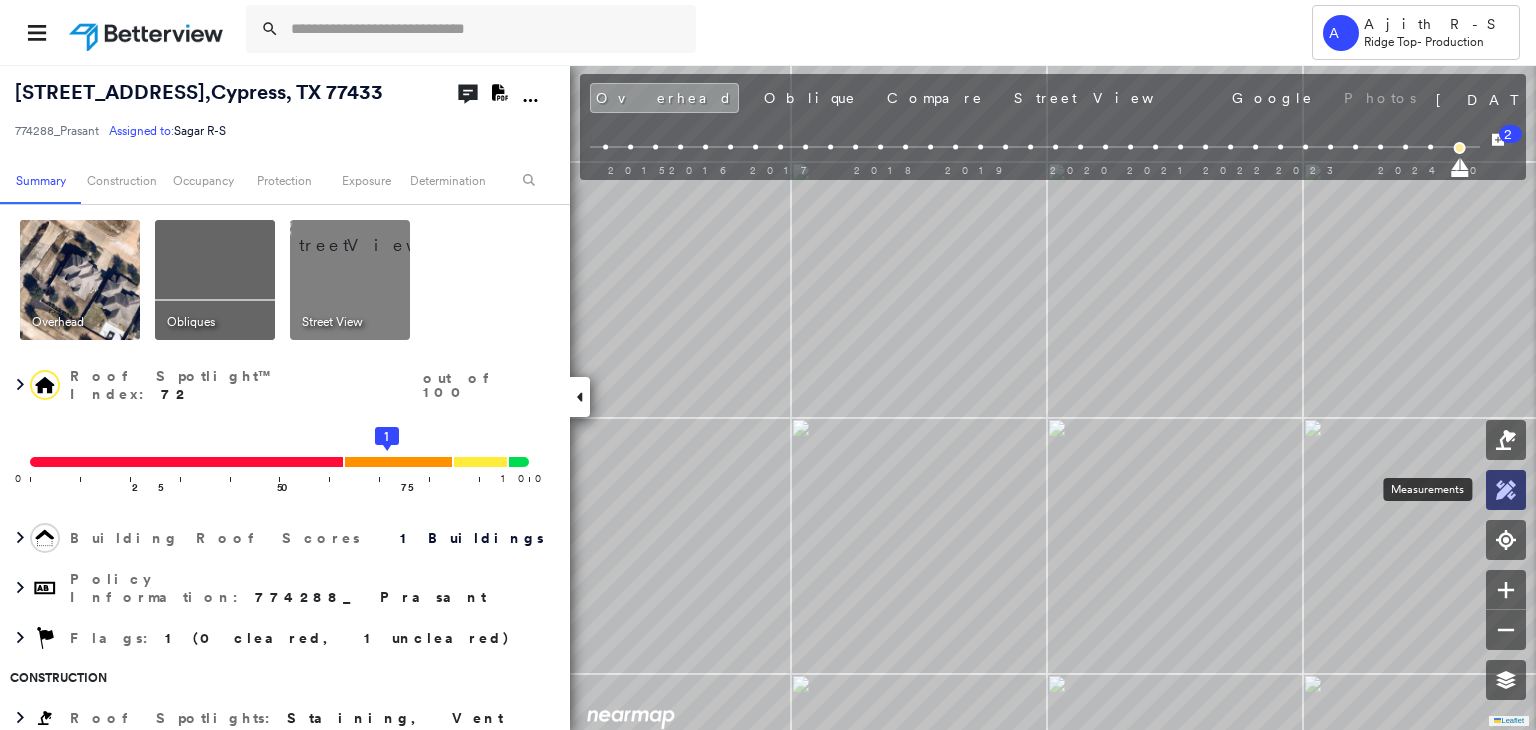 click 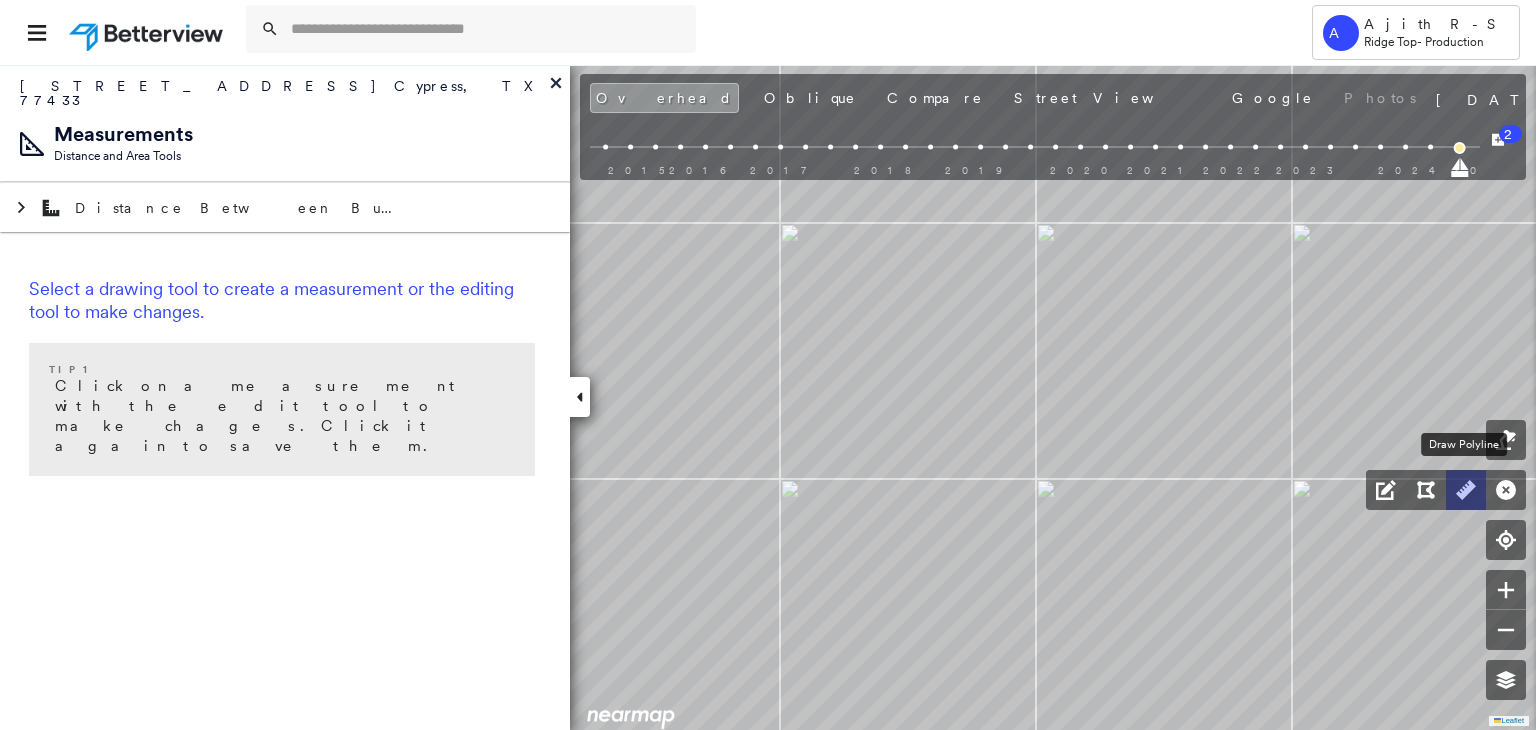 click at bounding box center [1466, 490] 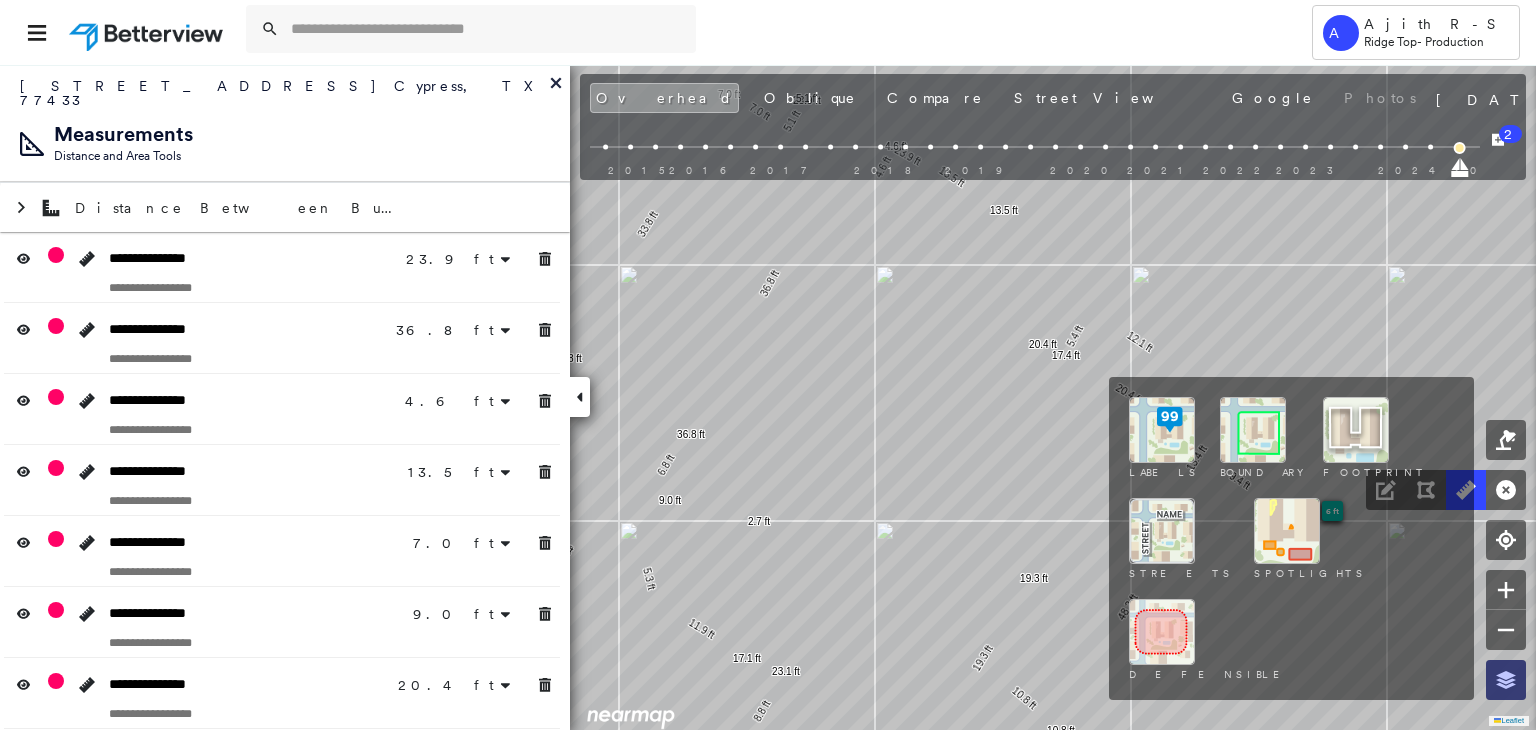 click 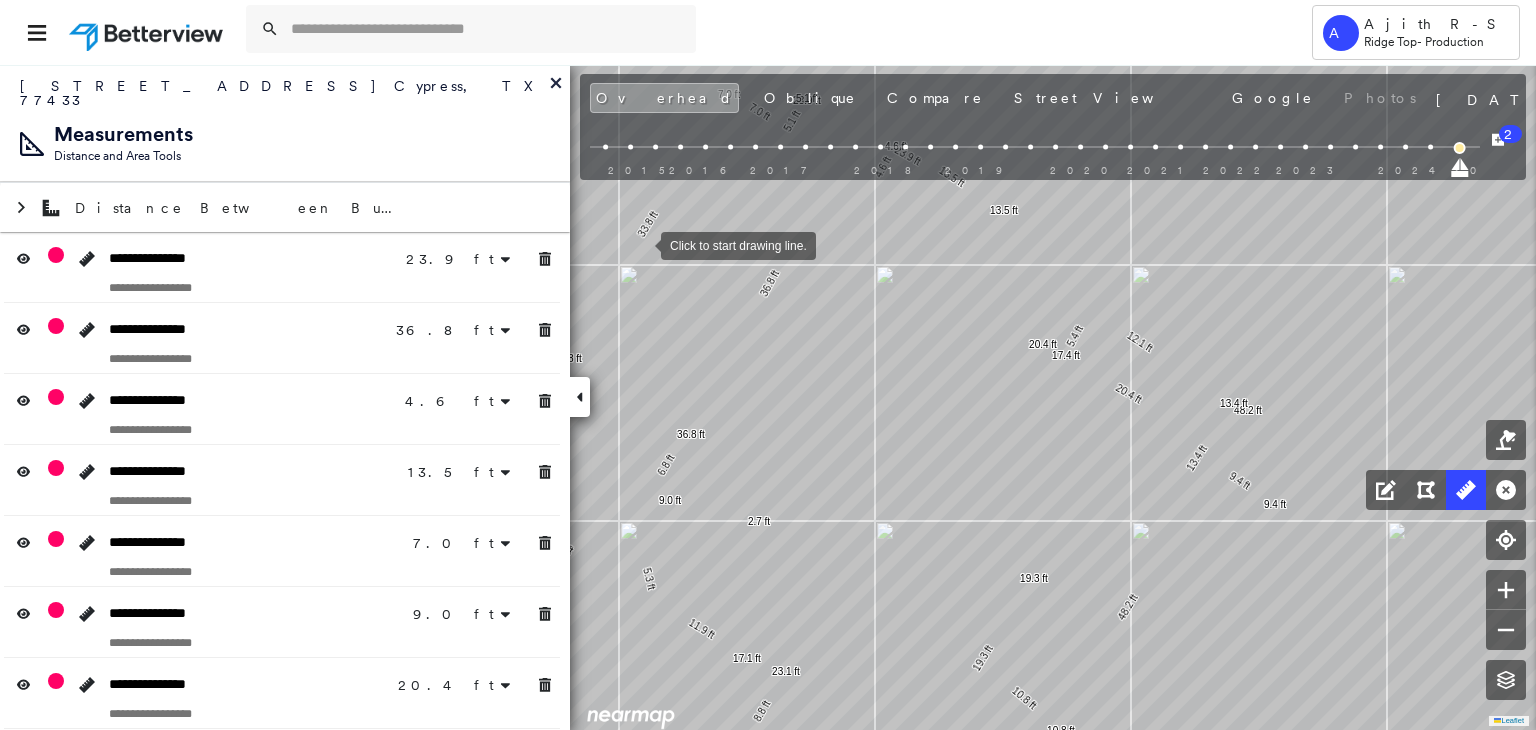 click at bounding box center (641, 244) 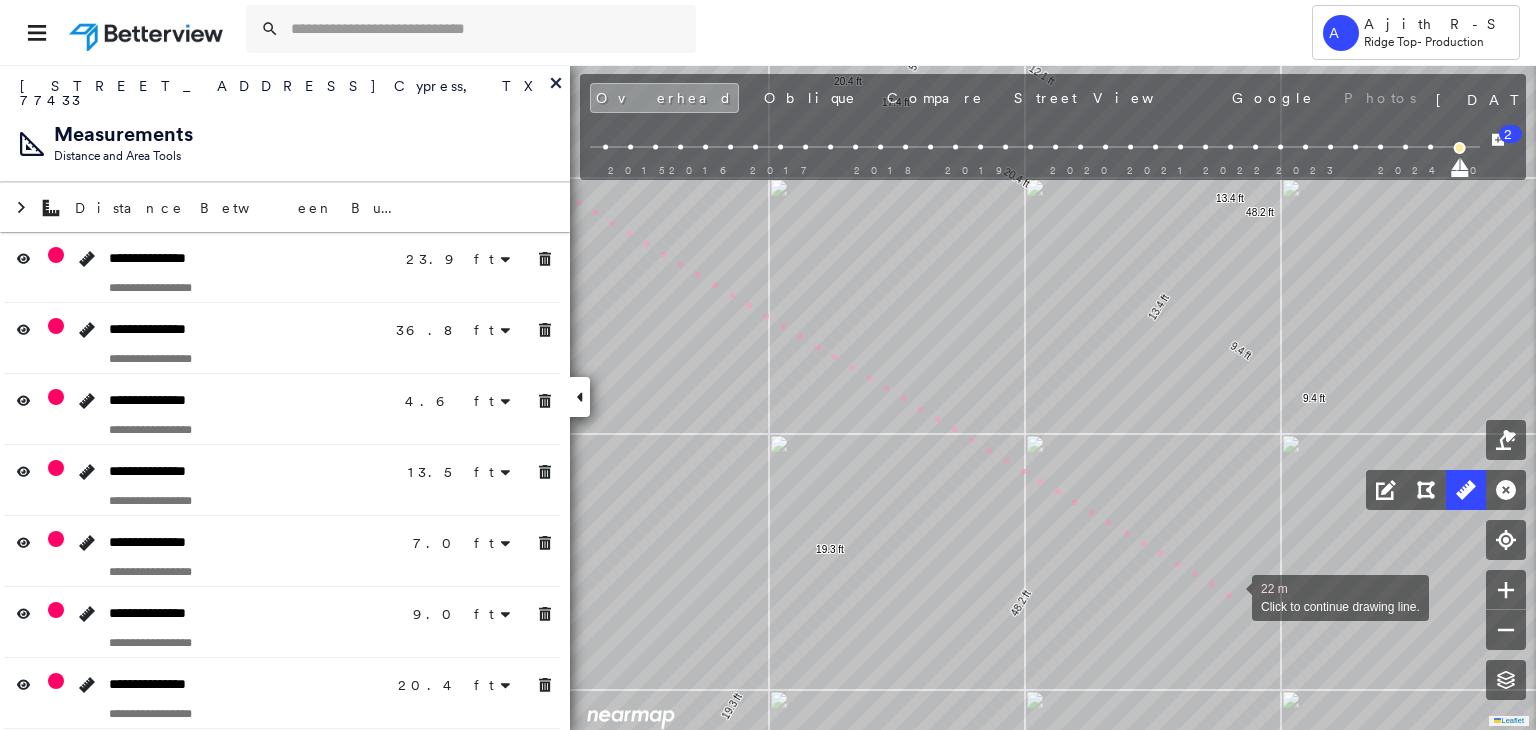 click at bounding box center (1232, 596) 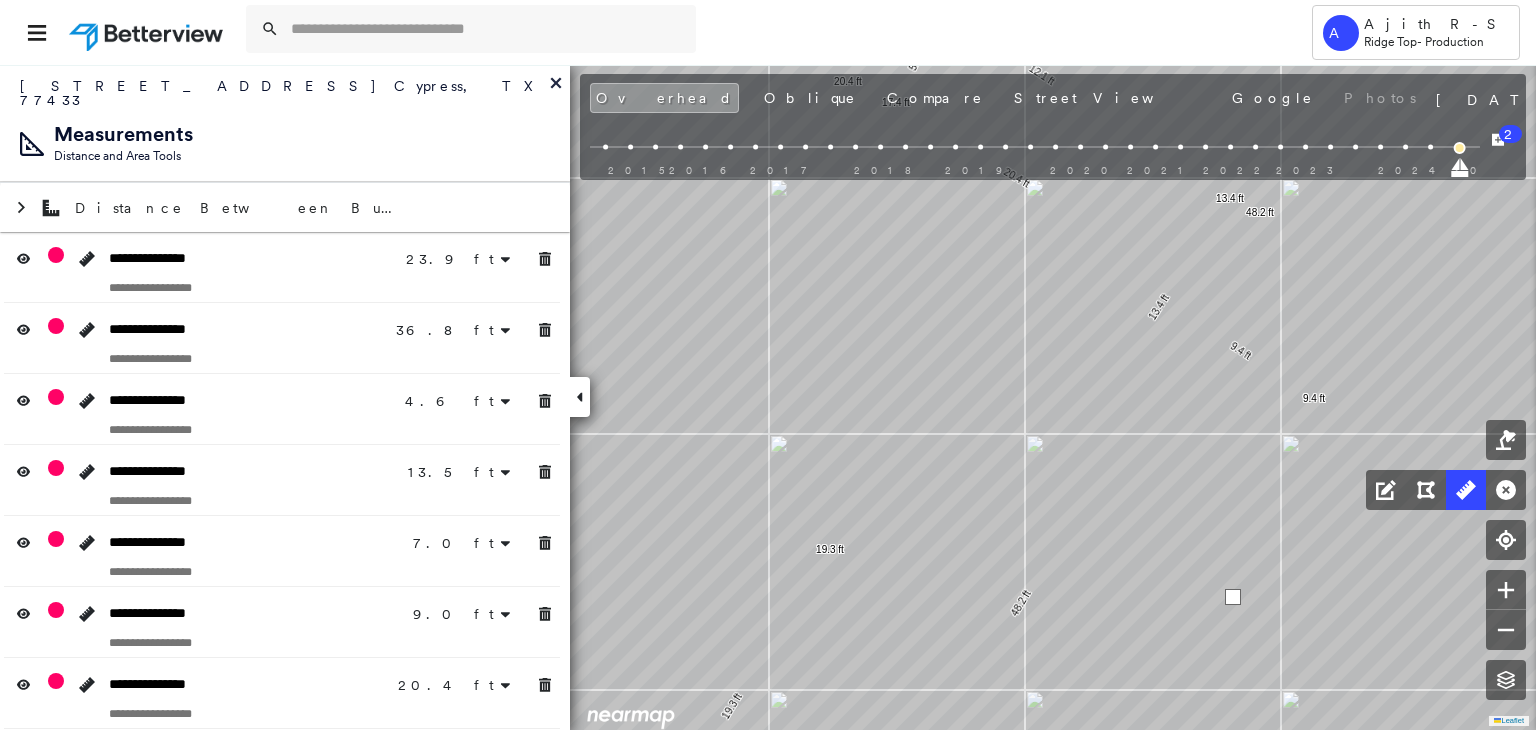 click at bounding box center (1233, 597) 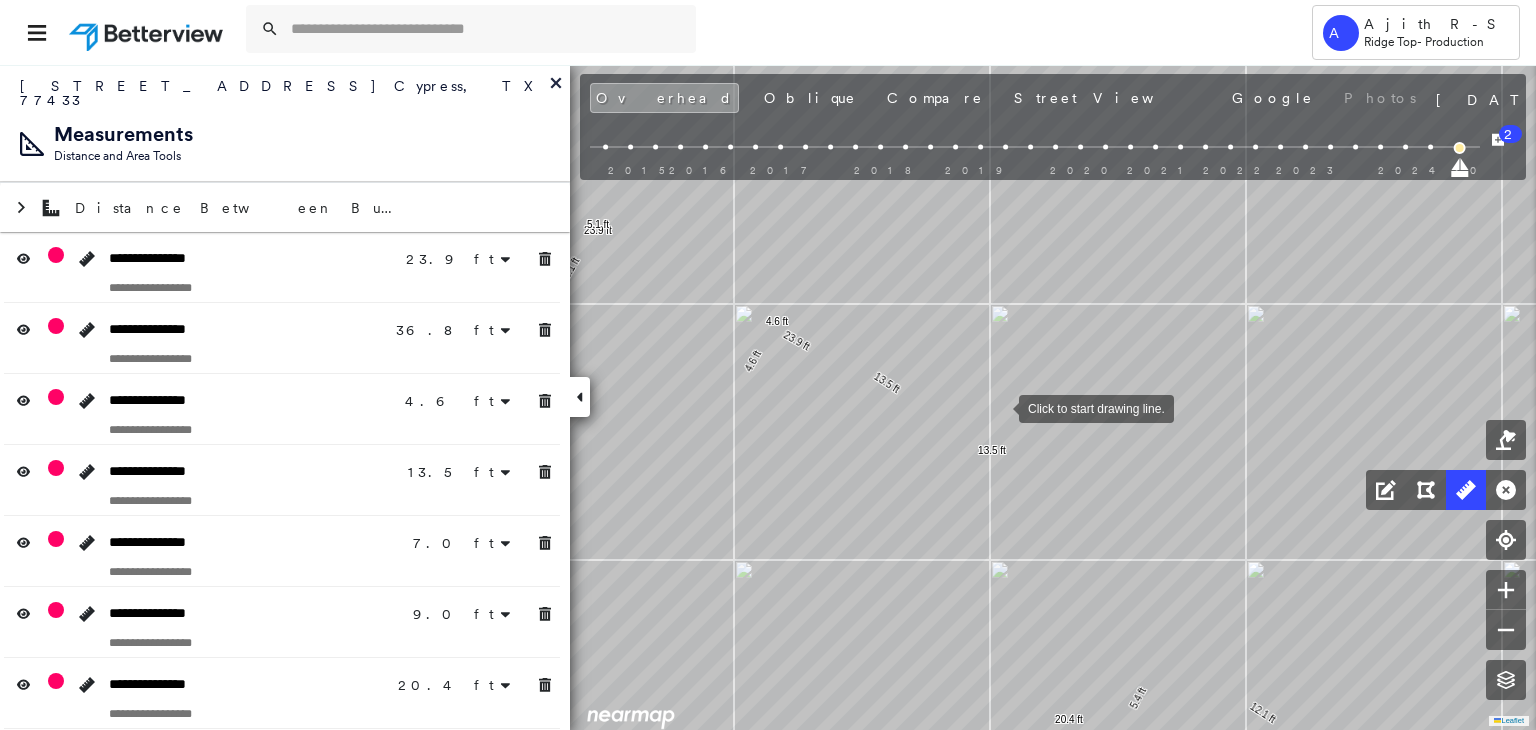 click at bounding box center (999, 407) 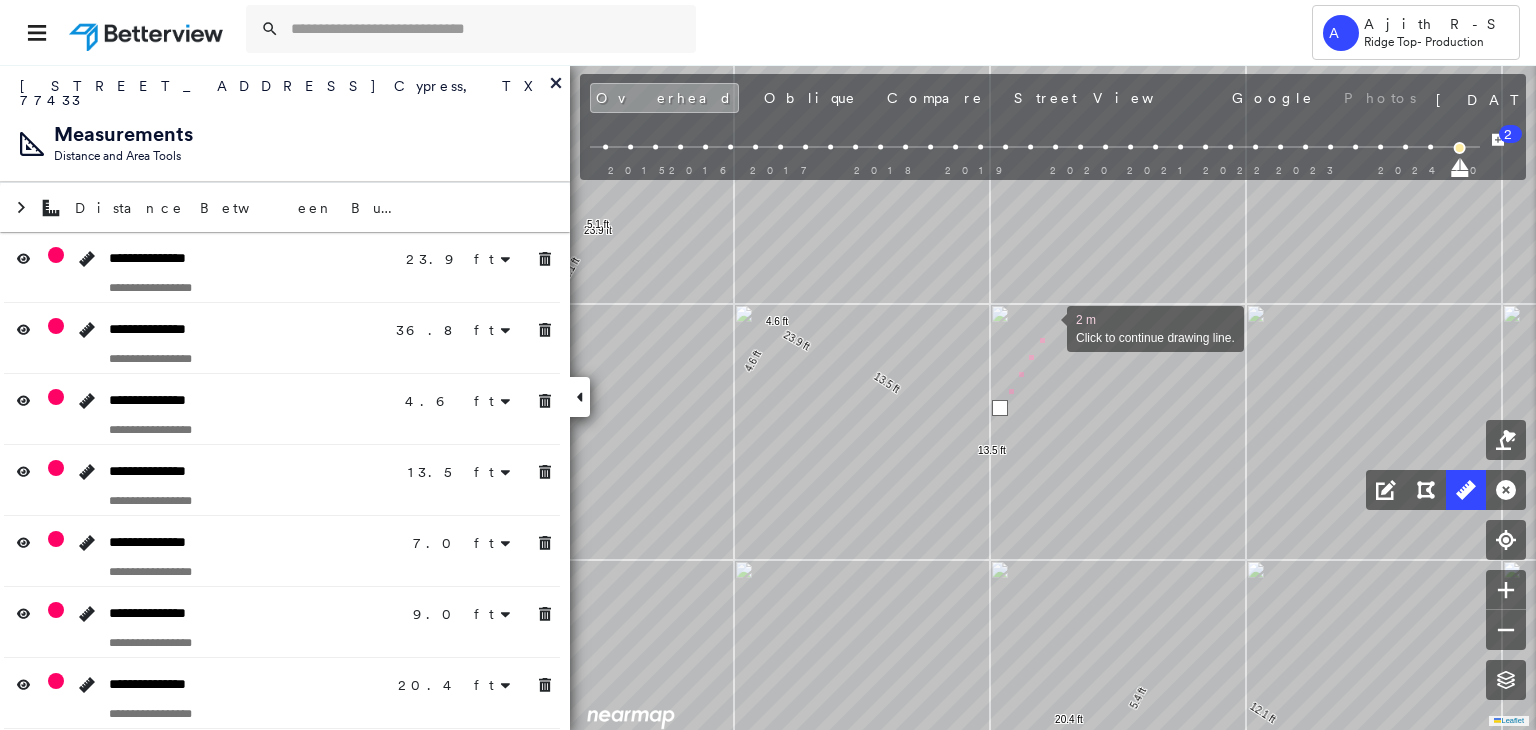 click at bounding box center [1047, 327] 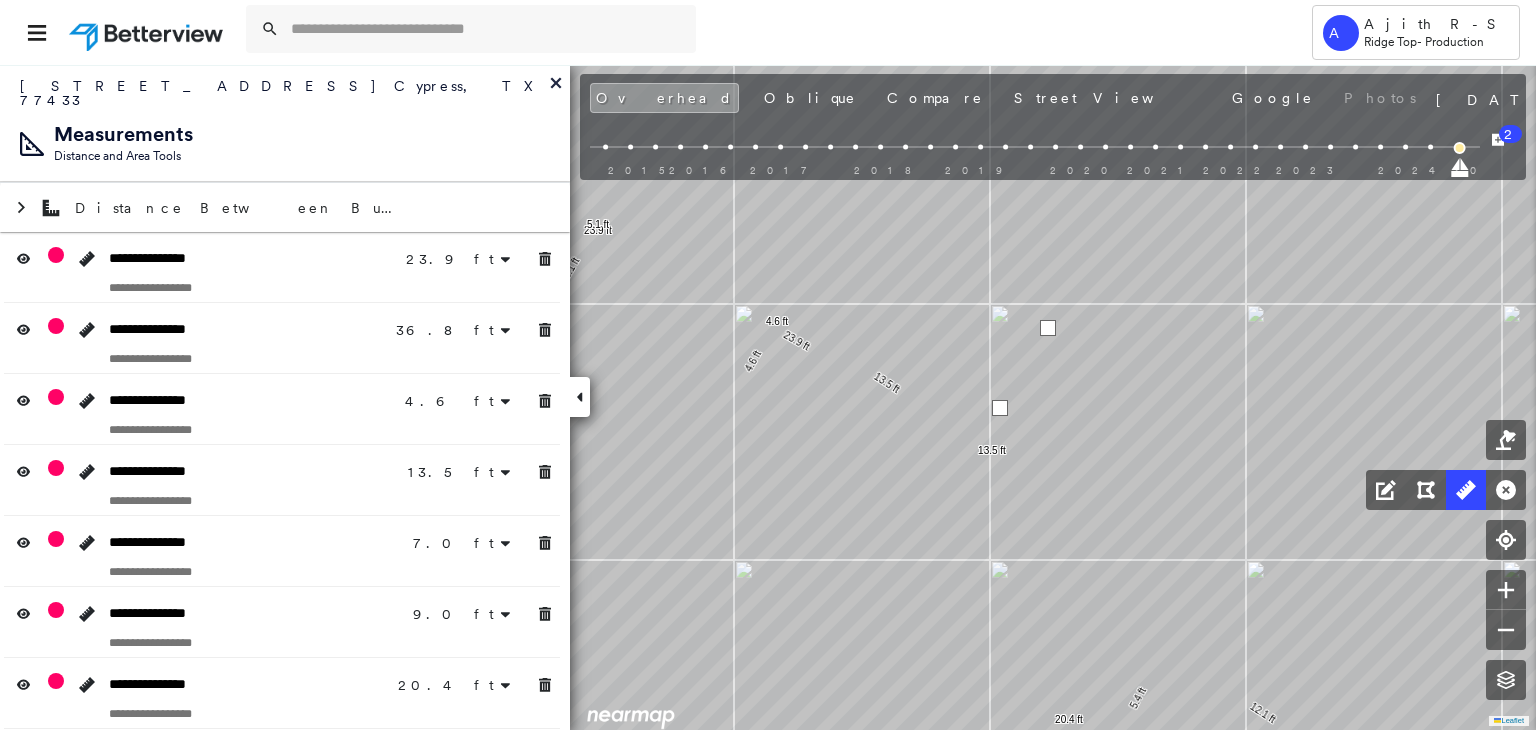 click at bounding box center (1048, 328) 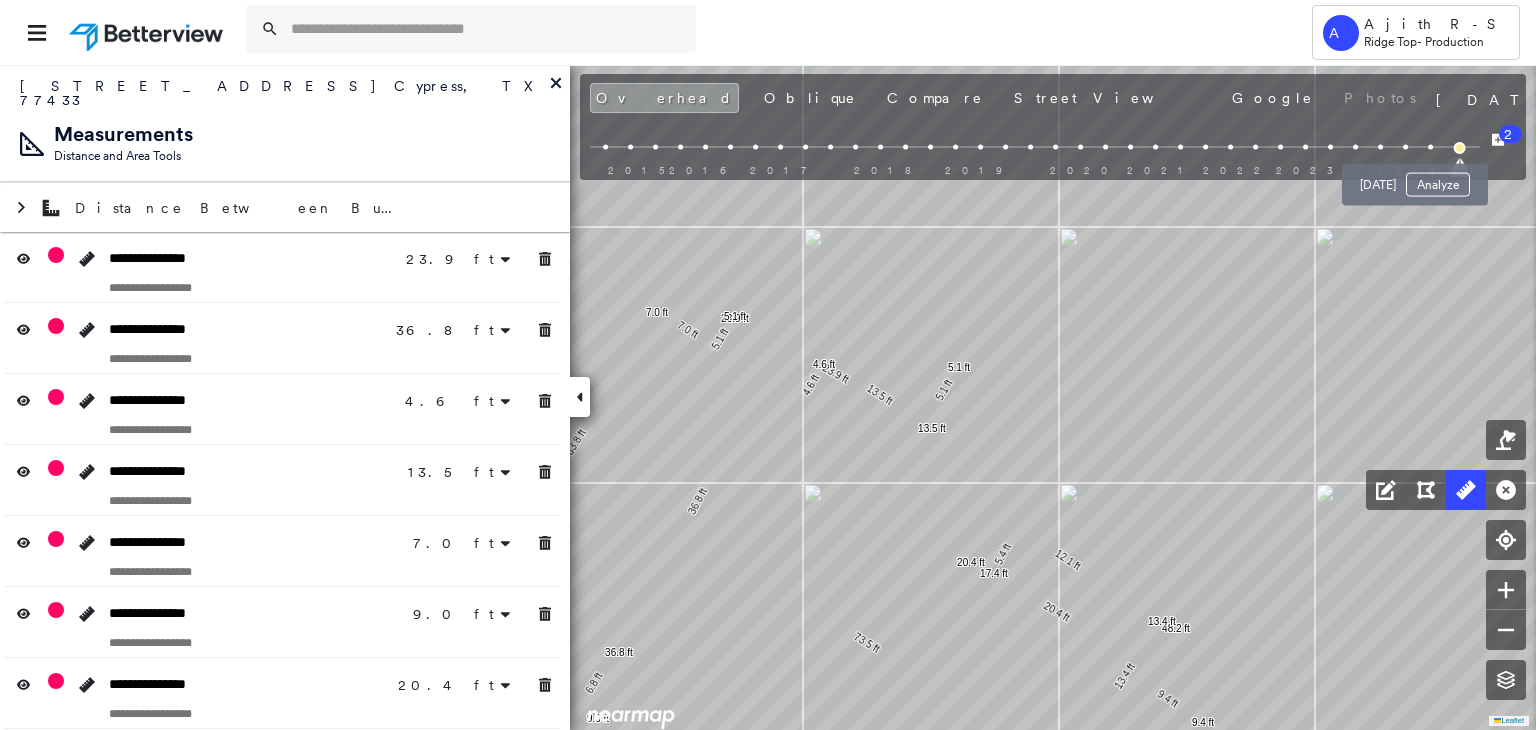 click at bounding box center (1430, 147) 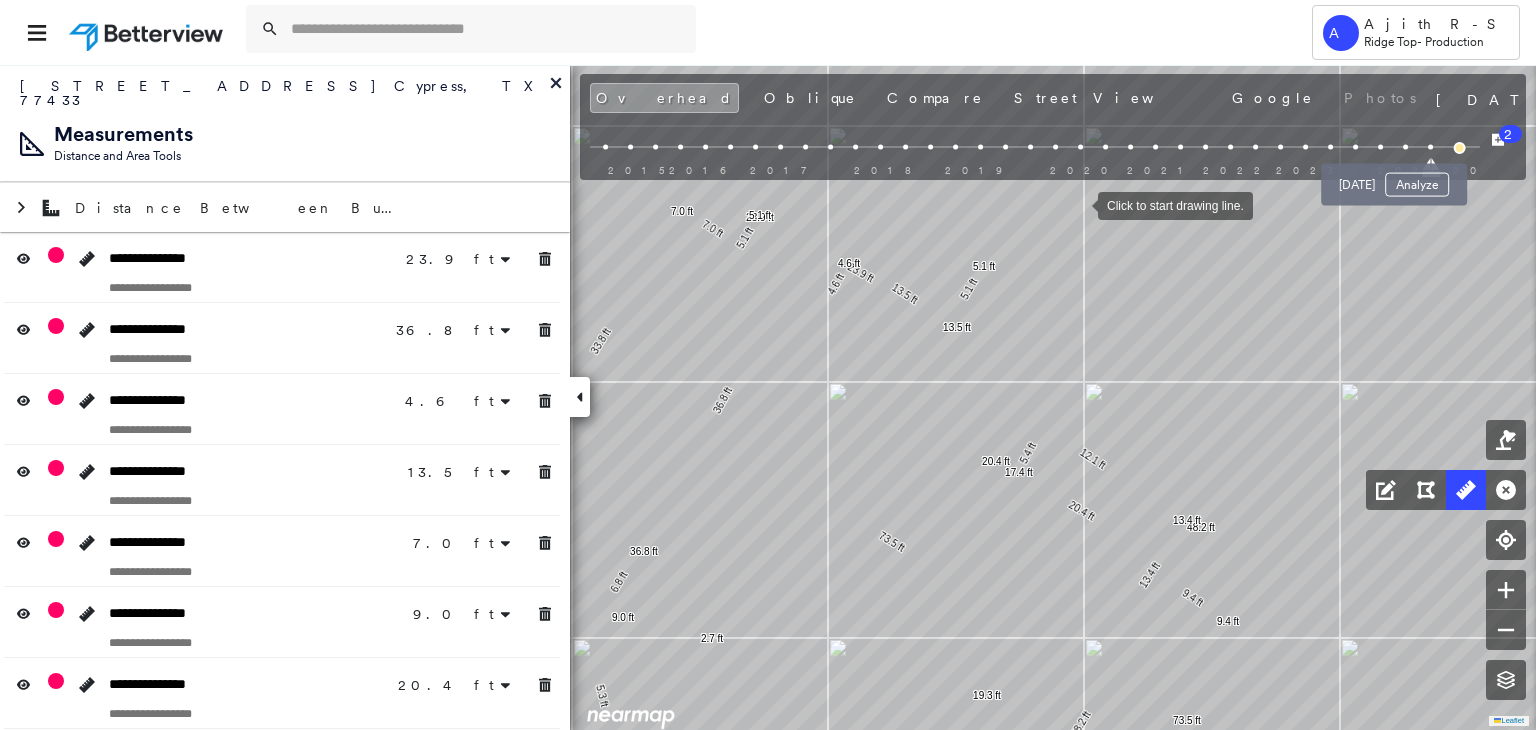 click at bounding box center [1405, 147] 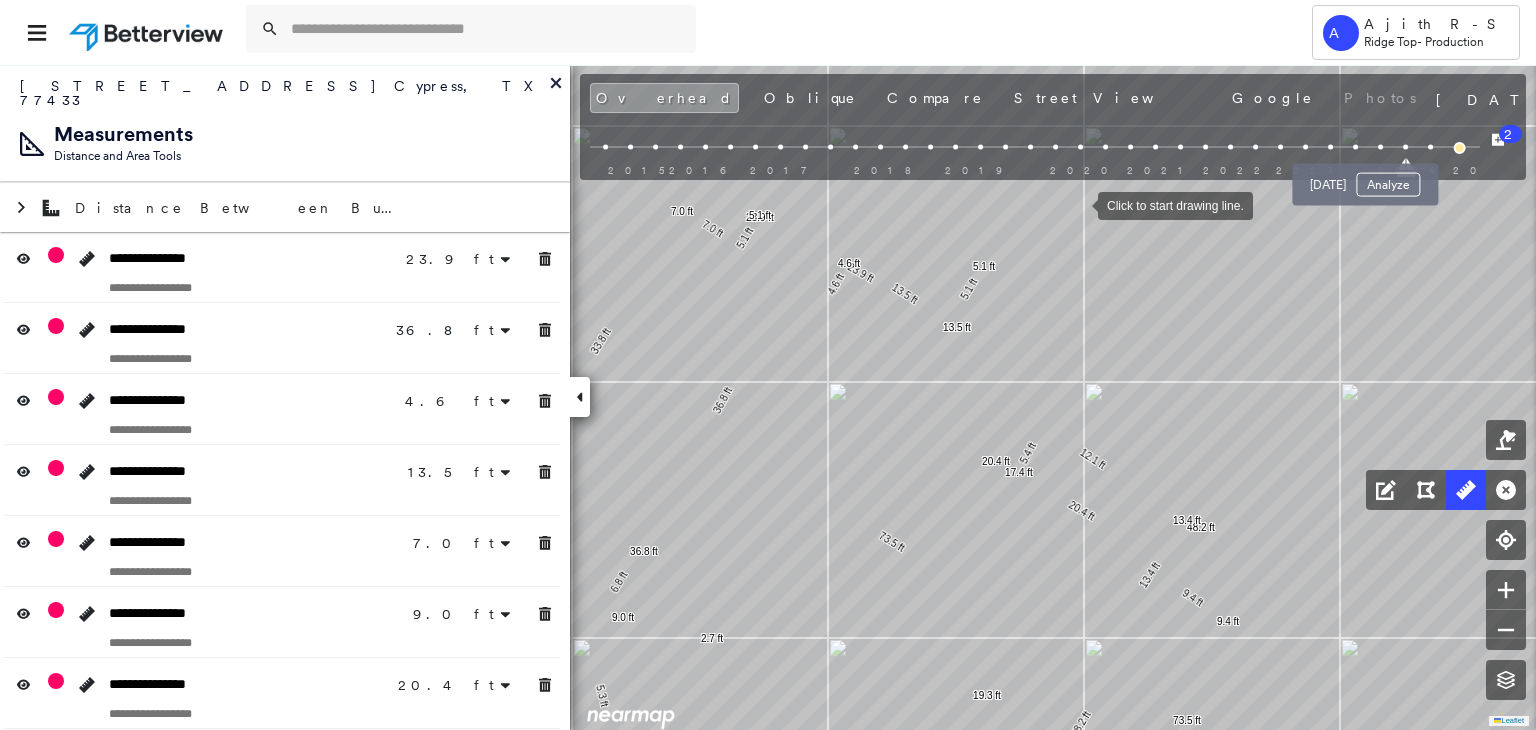 click at bounding box center [1380, 147] 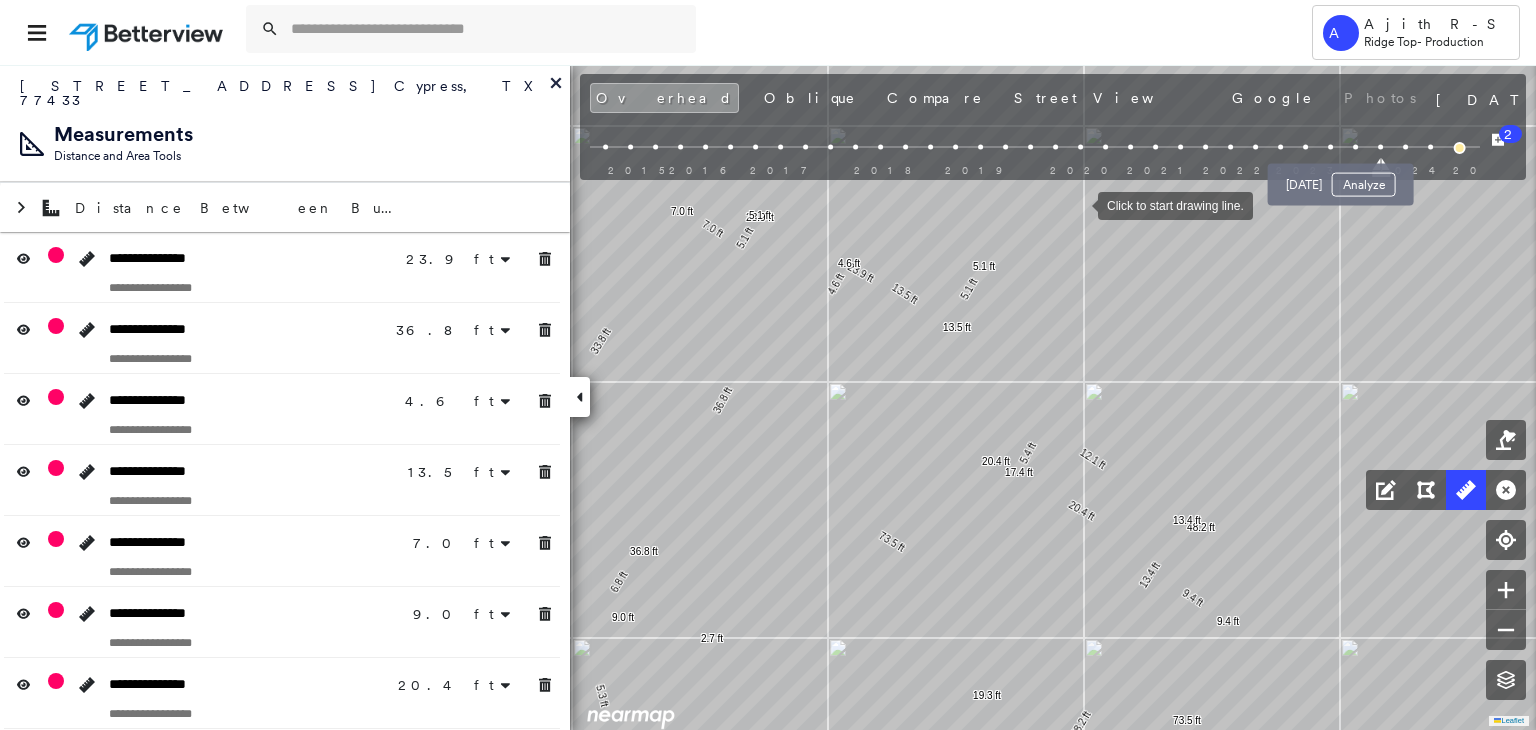 click at bounding box center (1355, 147) 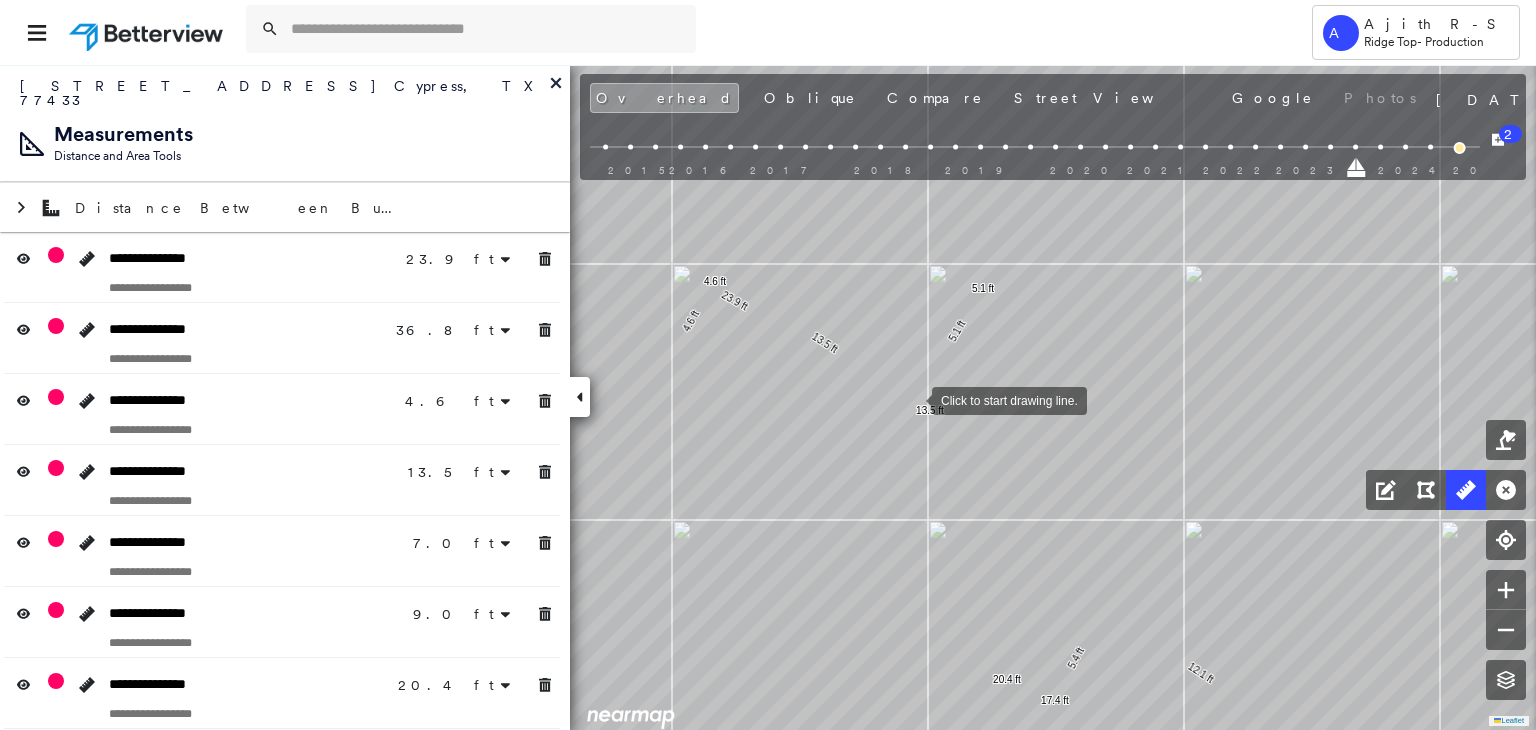 click at bounding box center (912, 399) 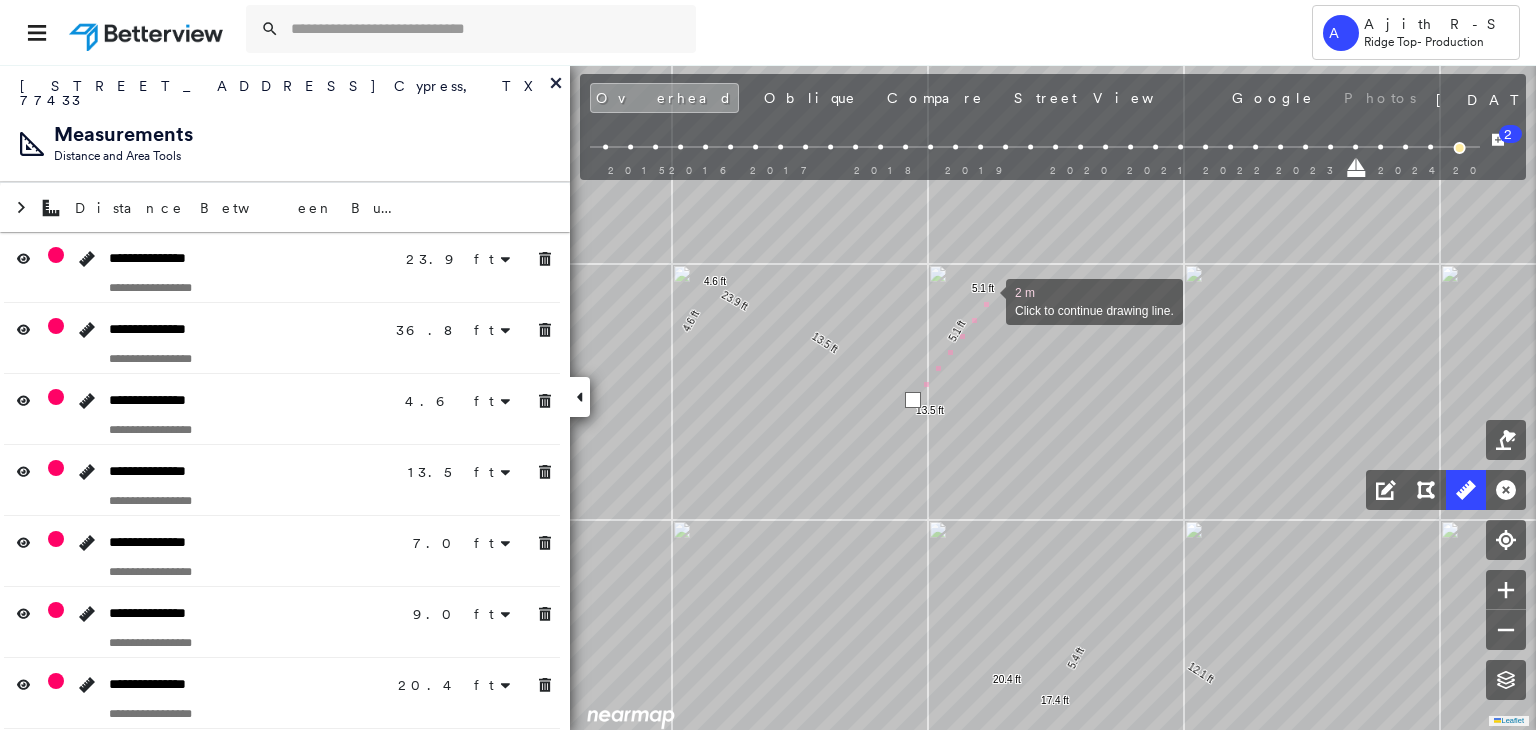 click at bounding box center (986, 300) 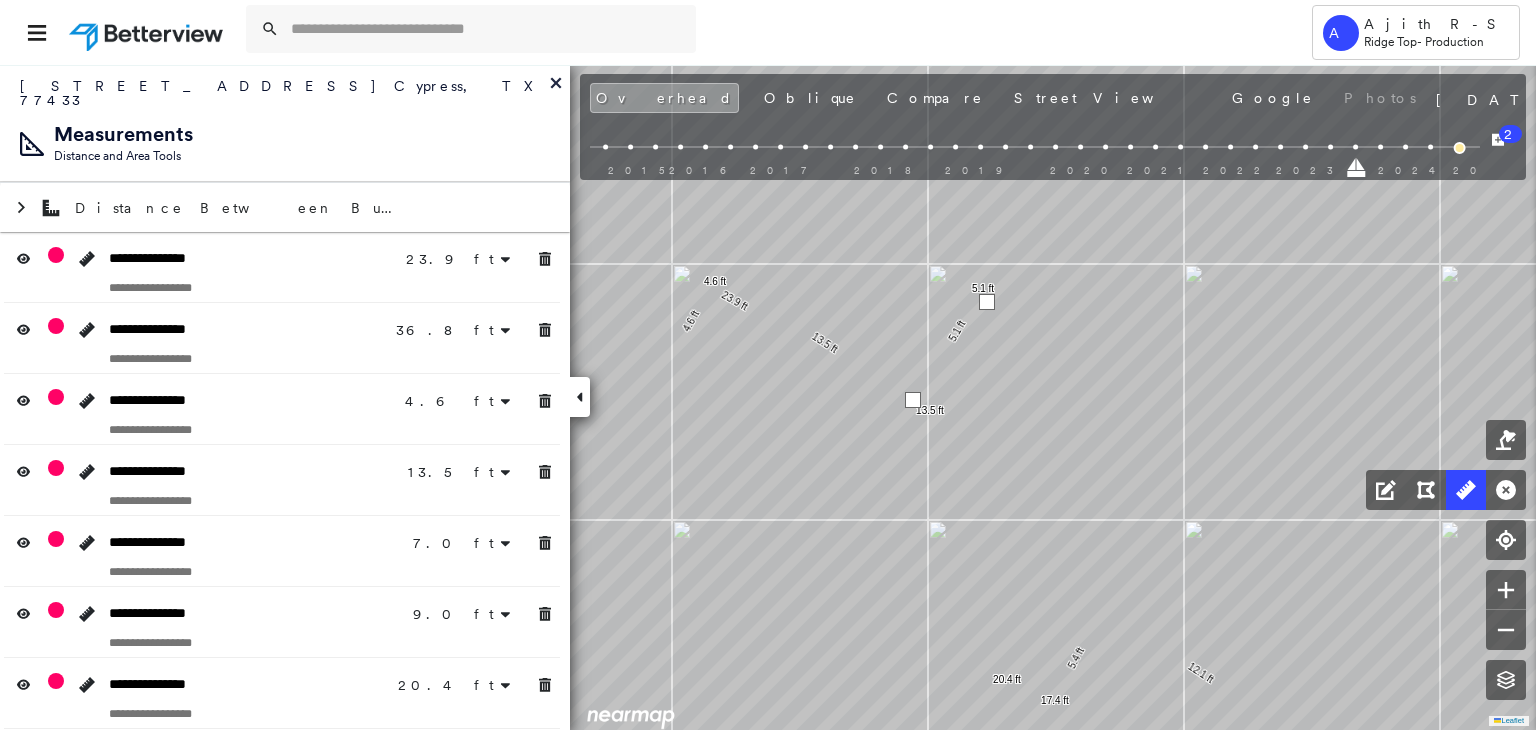 click at bounding box center (987, 302) 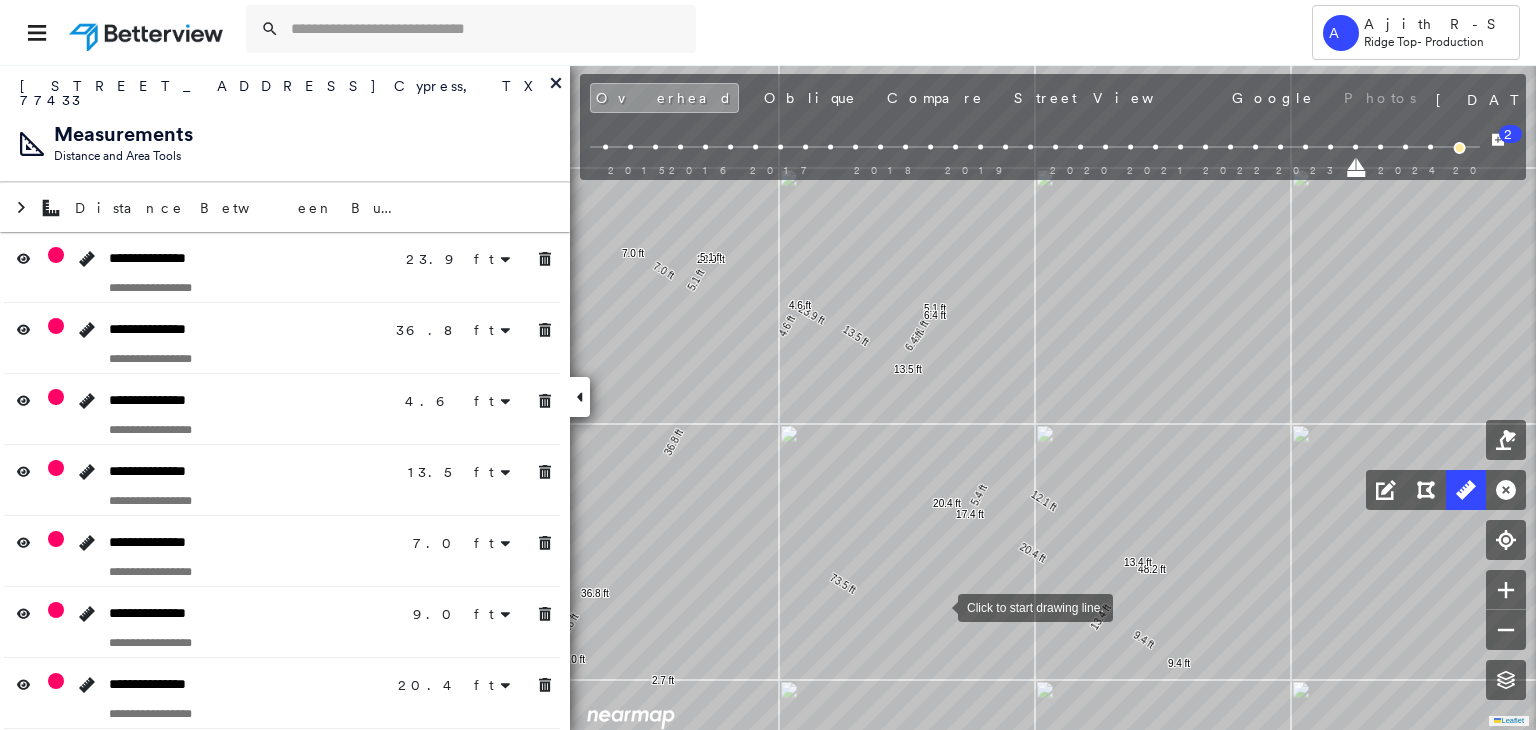 click on "23.9 ft 23.9 ft 36.8 ft 36.8 ft 4.6 ft 4.6 ft 13.5 ft 13.5 ft 7.0 ft 7.0 ft 6.8 ft 9.0 ft 20.4 ft 20.4 ft 10.8 ft 10.8 ft 48.2 ft 48.2 ft 19.3 ft 19.3 ft 5.3 ft 11.9 ft 17.1 ft 2.7 ft 5.1 ft 5.1 ft 33.8 ft 33.8 ft 14.2 ft 8.8 ft 23.1 ft 12.1 ft 5.4 ft 17.4 ft 13.4 ft 13.4 ft 9.4 ft 9.4 ft 9.9 ft 5.9 ft 15.9 ft 73.5 ft 73.5 ft 5.1 ft 5.1 ft 6.4 ft 6.4 ft Click to start drawing line." at bounding box center [-11, 125] 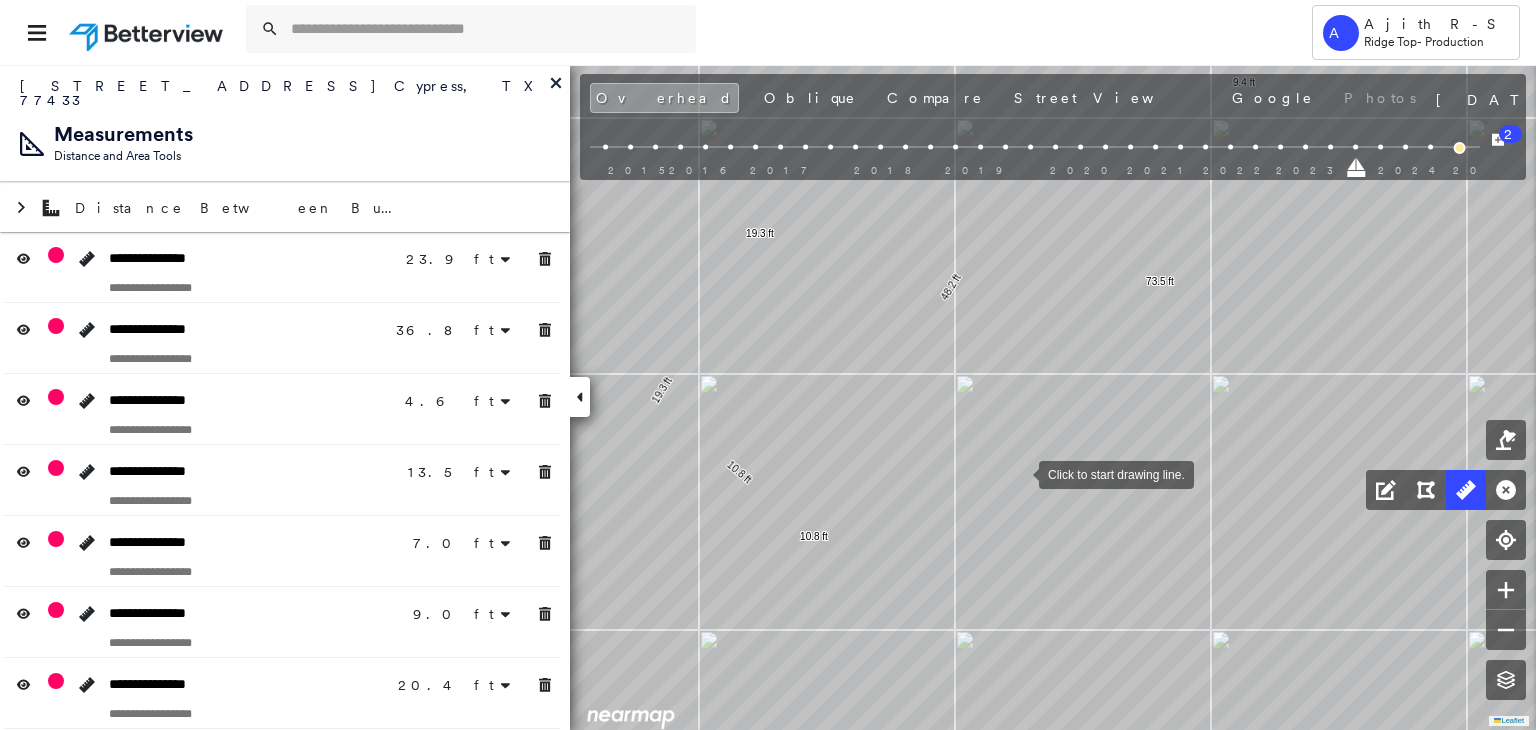 click at bounding box center (1019, 473) 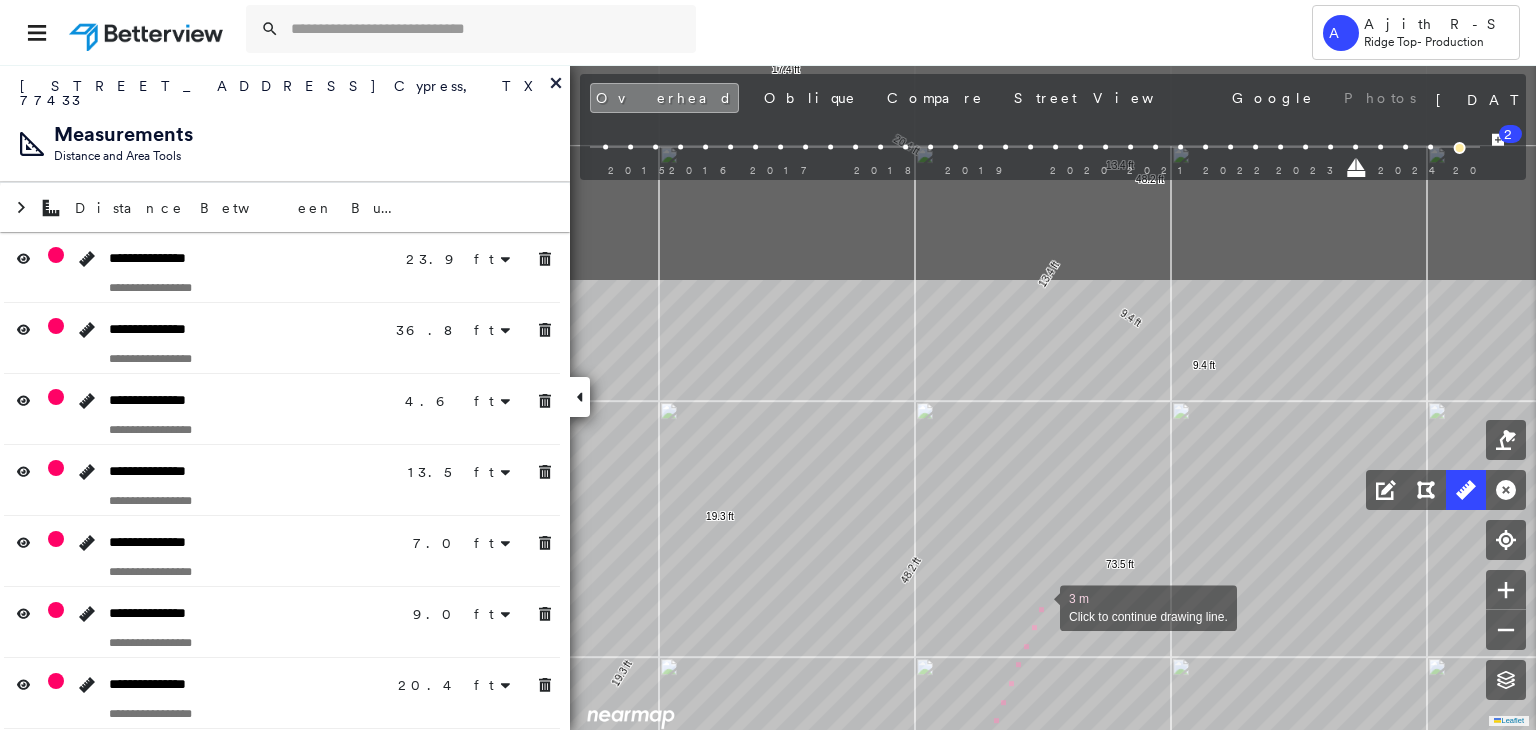 drag, startPoint x: 1080, startPoint y: 322, endPoint x: 1036, endPoint y: 589, distance: 270.6012 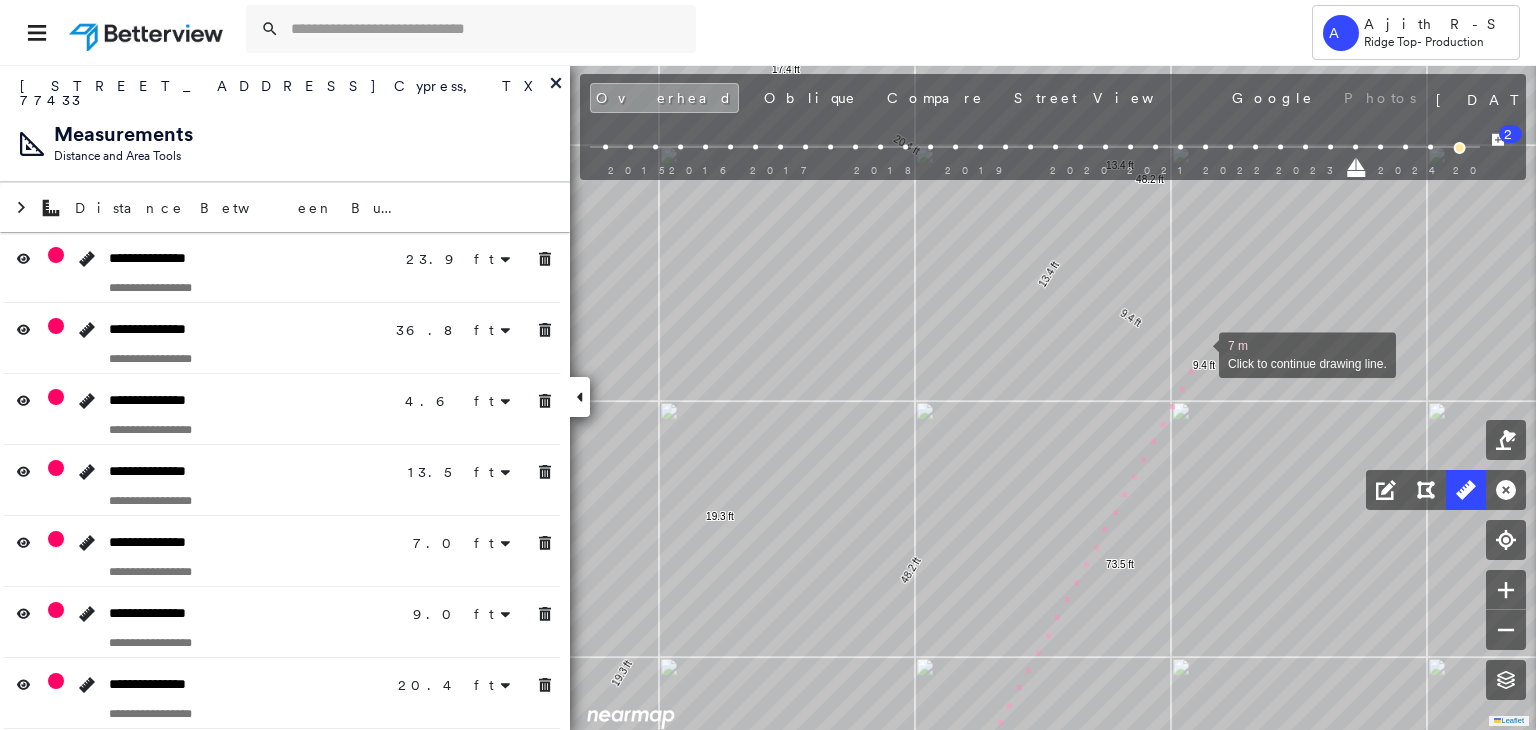 click at bounding box center (1199, 353) 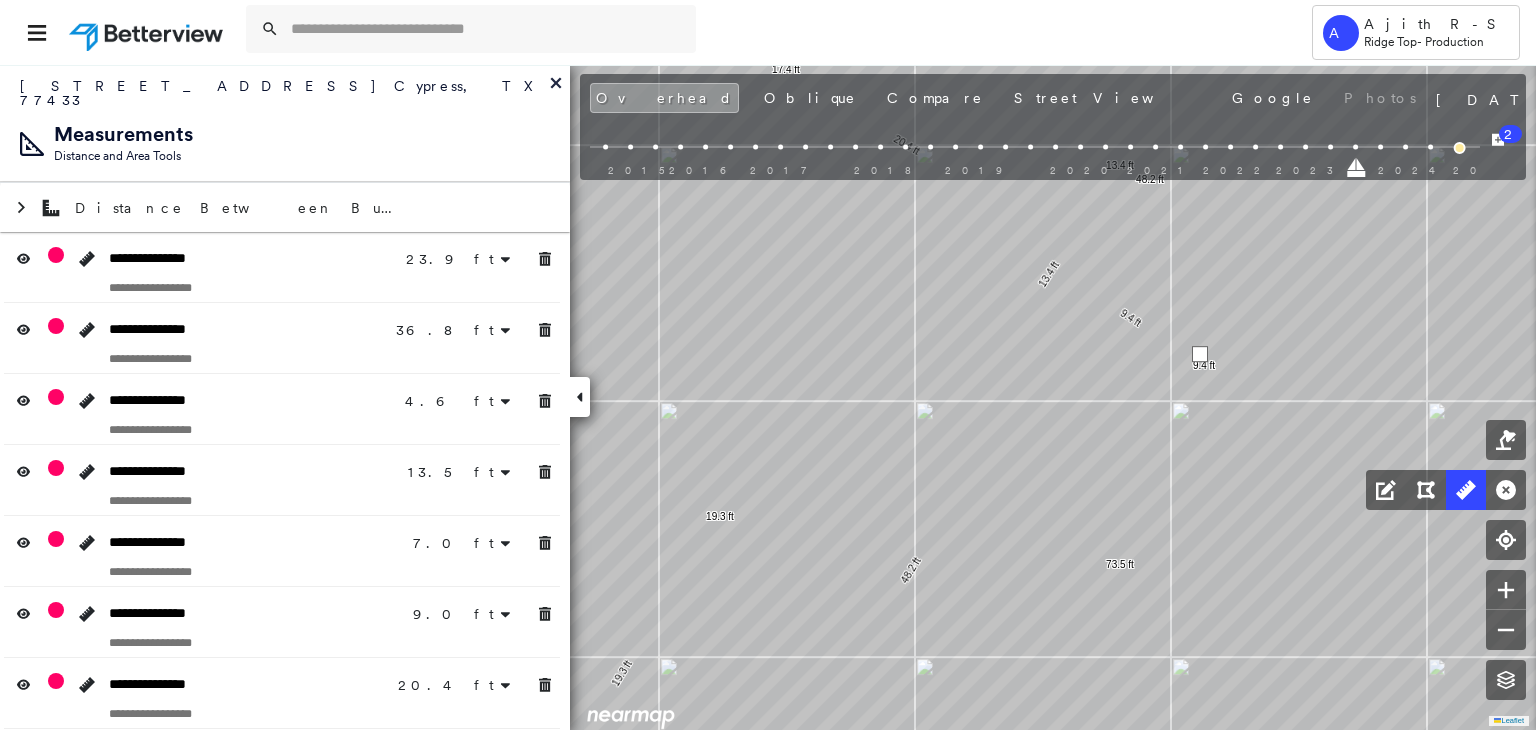 click at bounding box center [1200, 354] 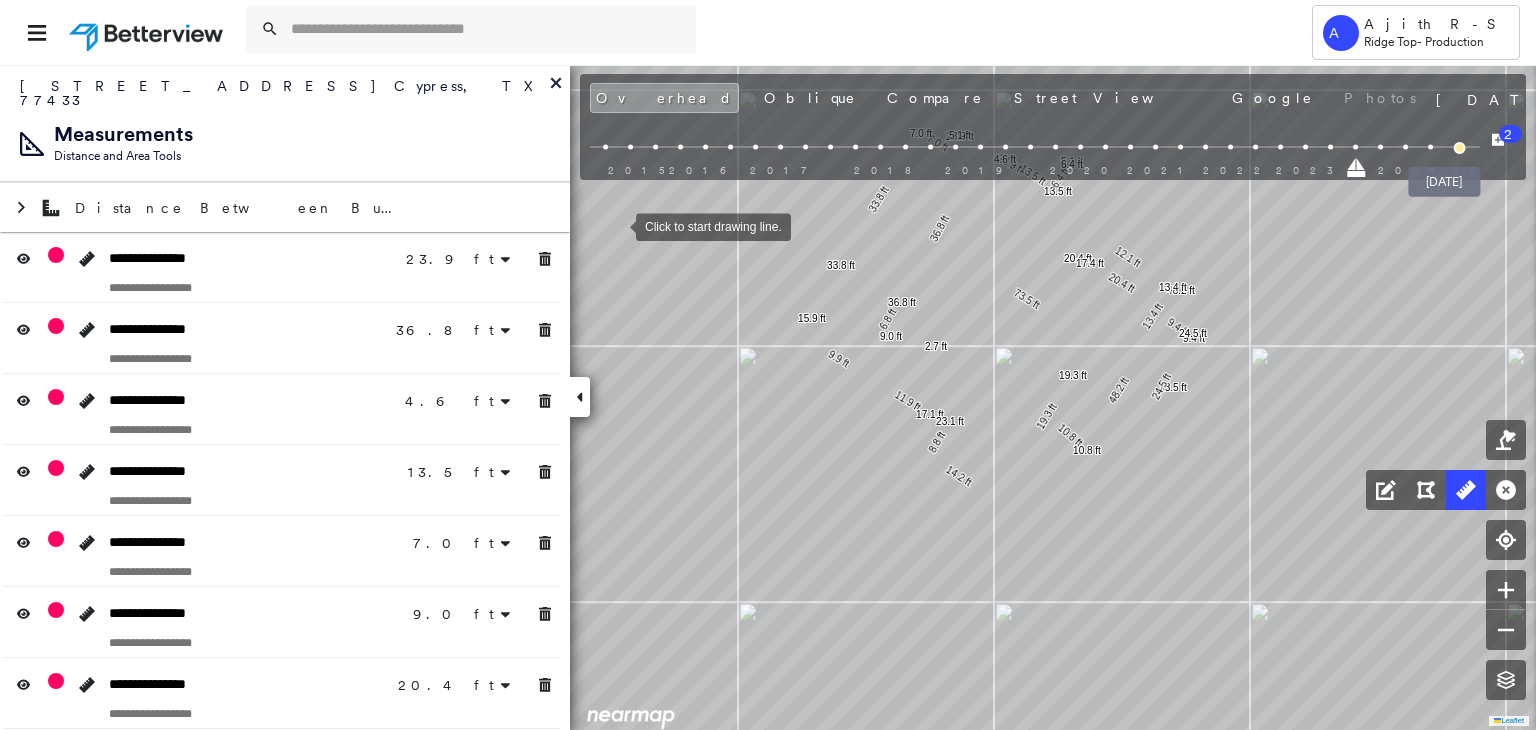 click on "2015 2016 2017 2018 2019 2020 2021 2022 2023 2024 2025" at bounding box center (1035, 150) 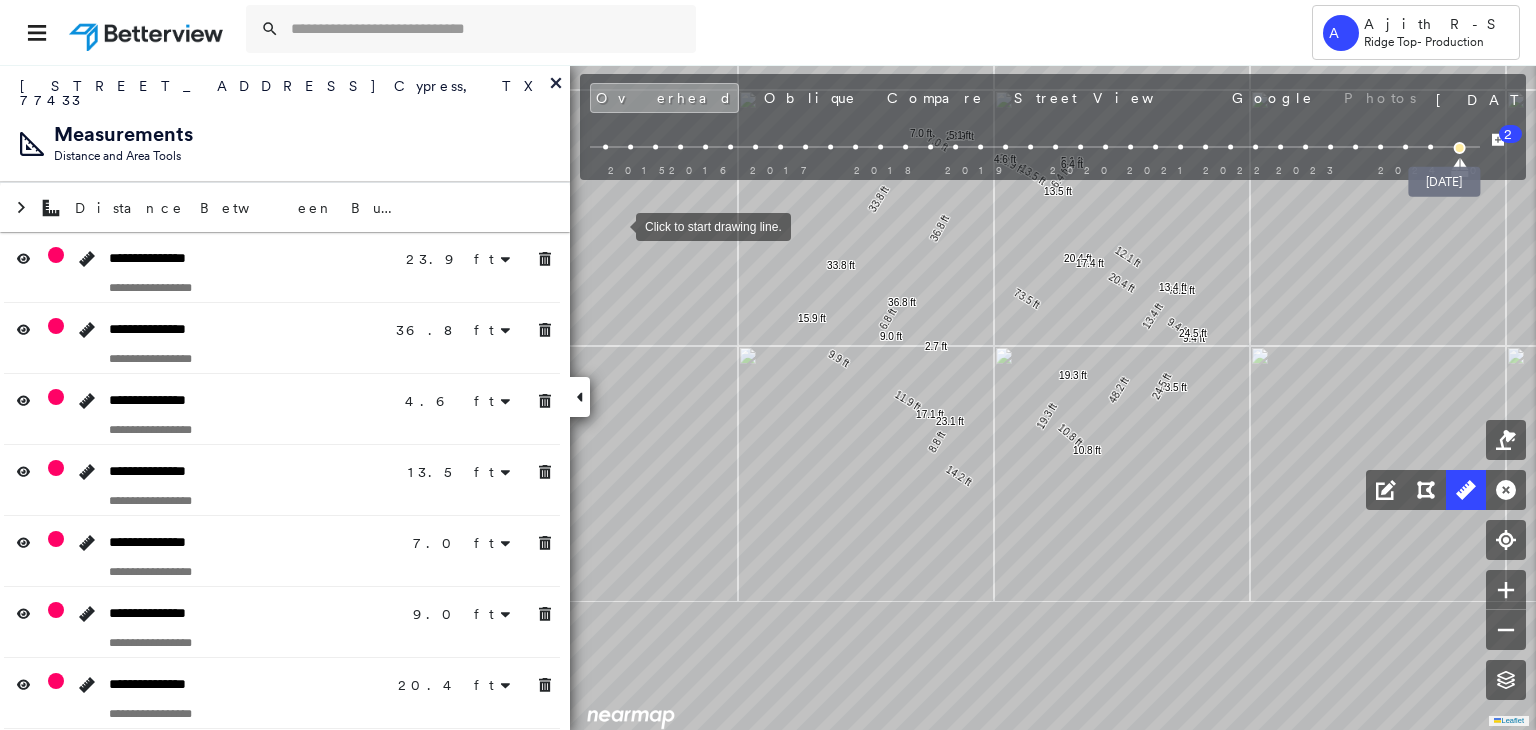 click at bounding box center [1459, 148] 